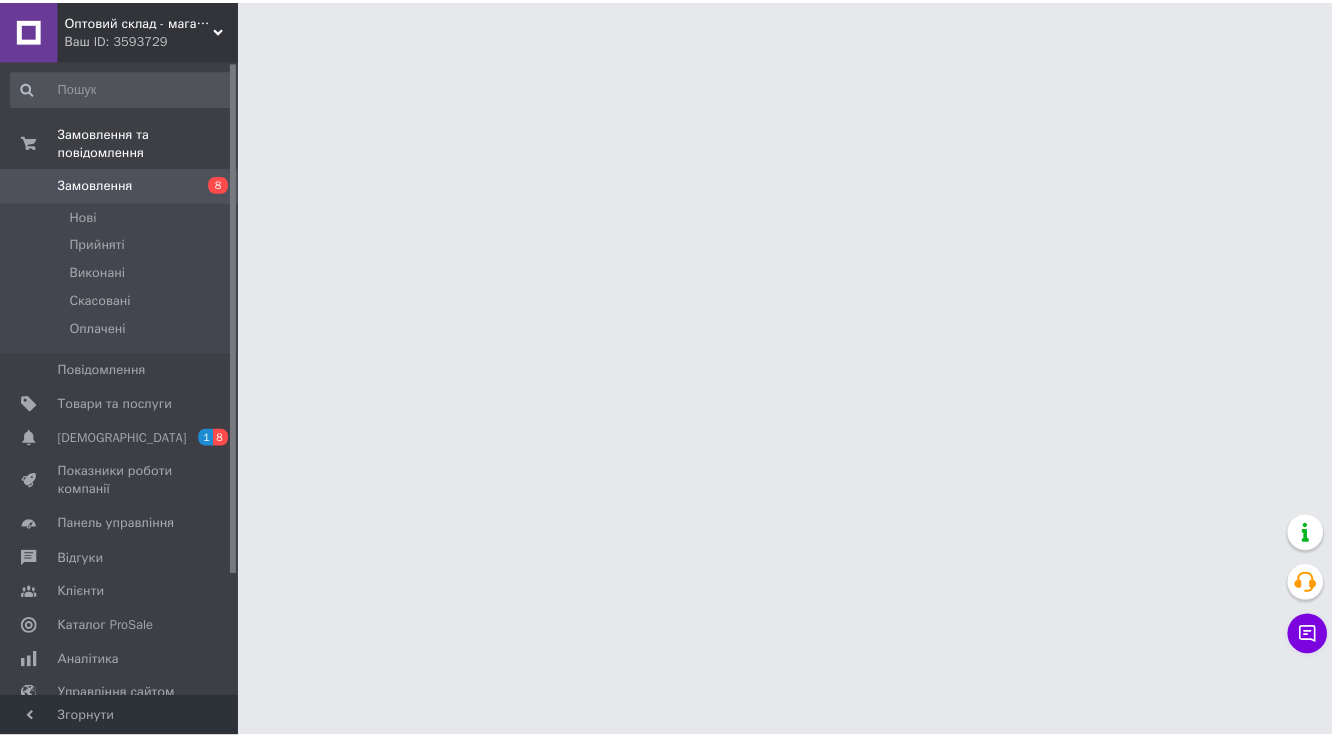scroll, scrollTop: 0, scrollLeft: 0, axis: both 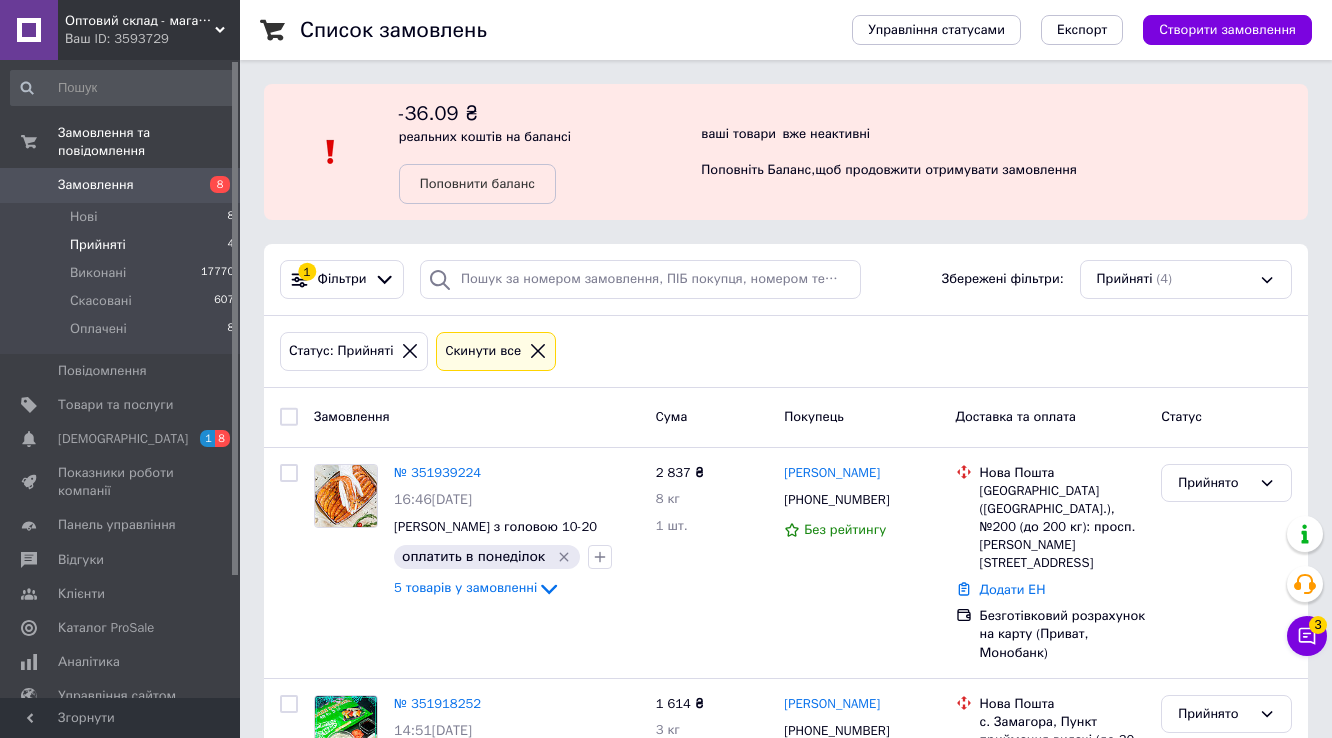 click on "Прийняті" at bounding box center (98, 245) 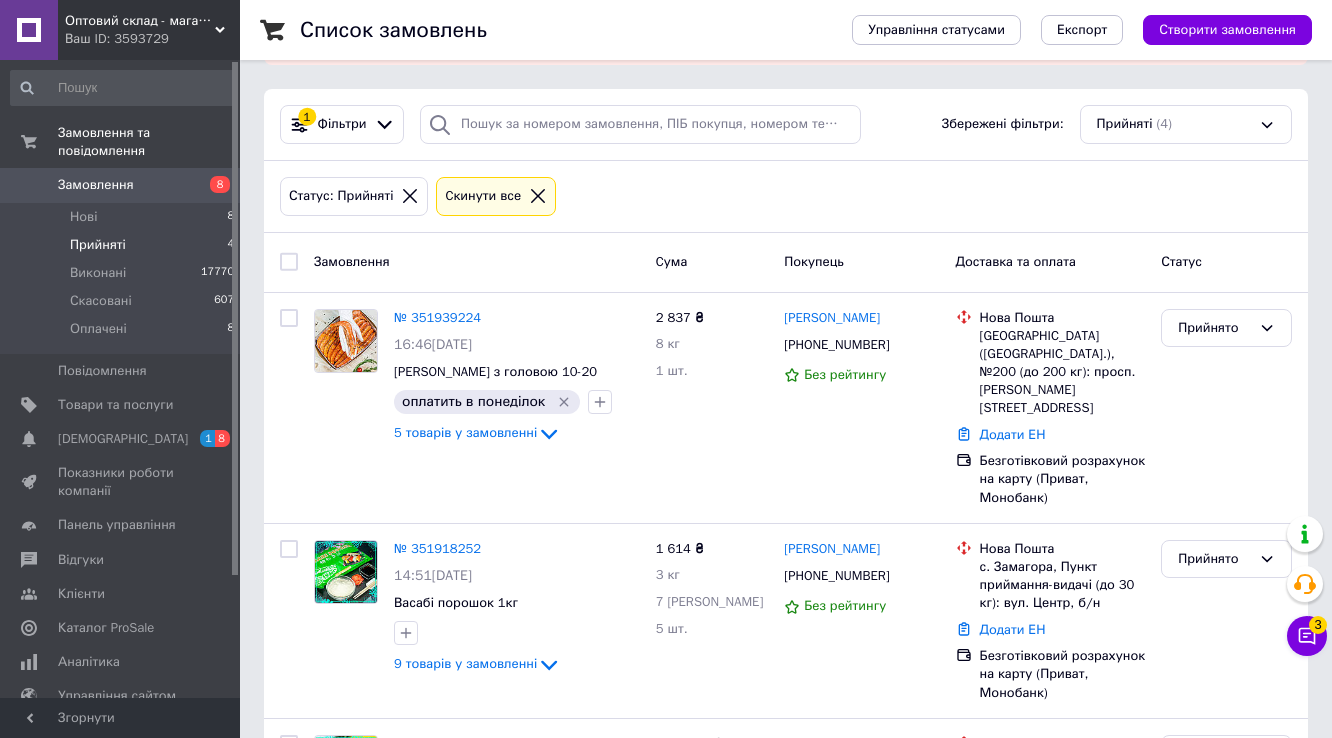 scroll, scrollTop: 500, scrollLeft: 0, axis: vertical 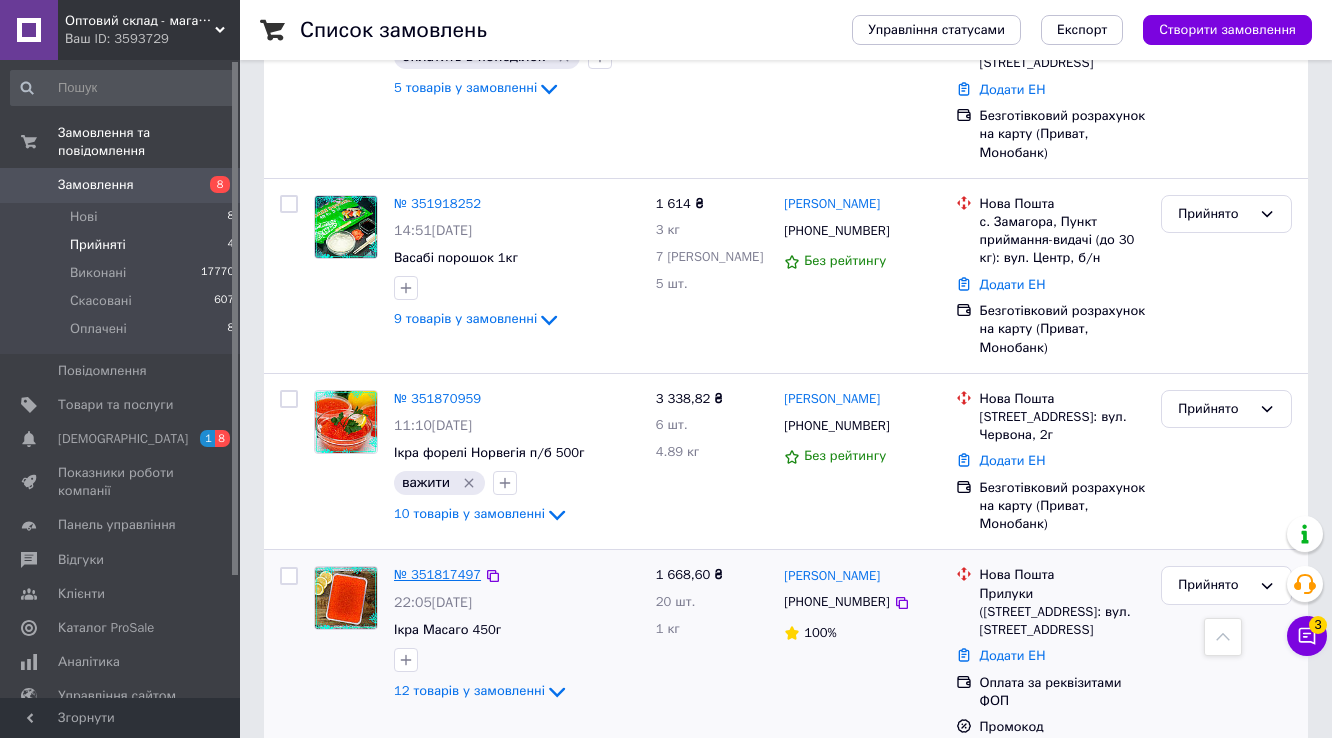 click on "№ 351817497" at bounding box center (437, 574) 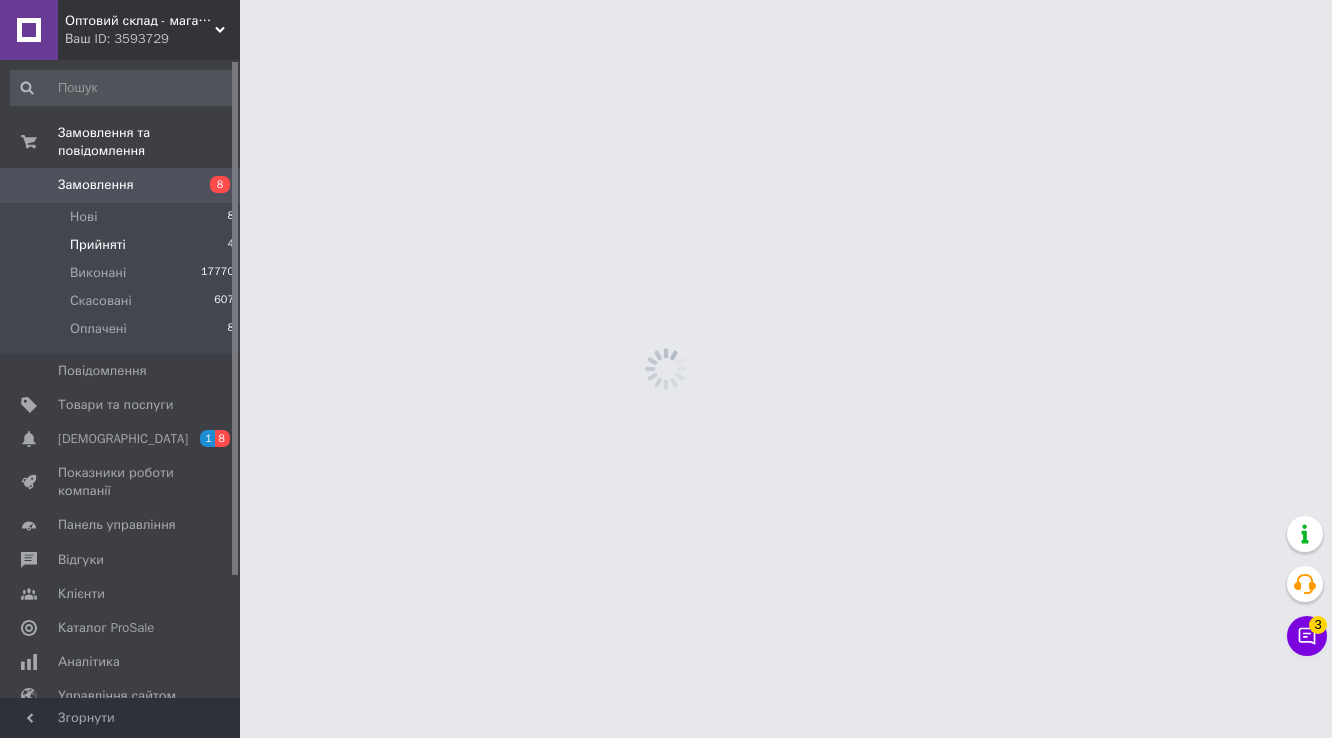 scroll, scrollTop: 0, scrollLeft: 0, axis: both 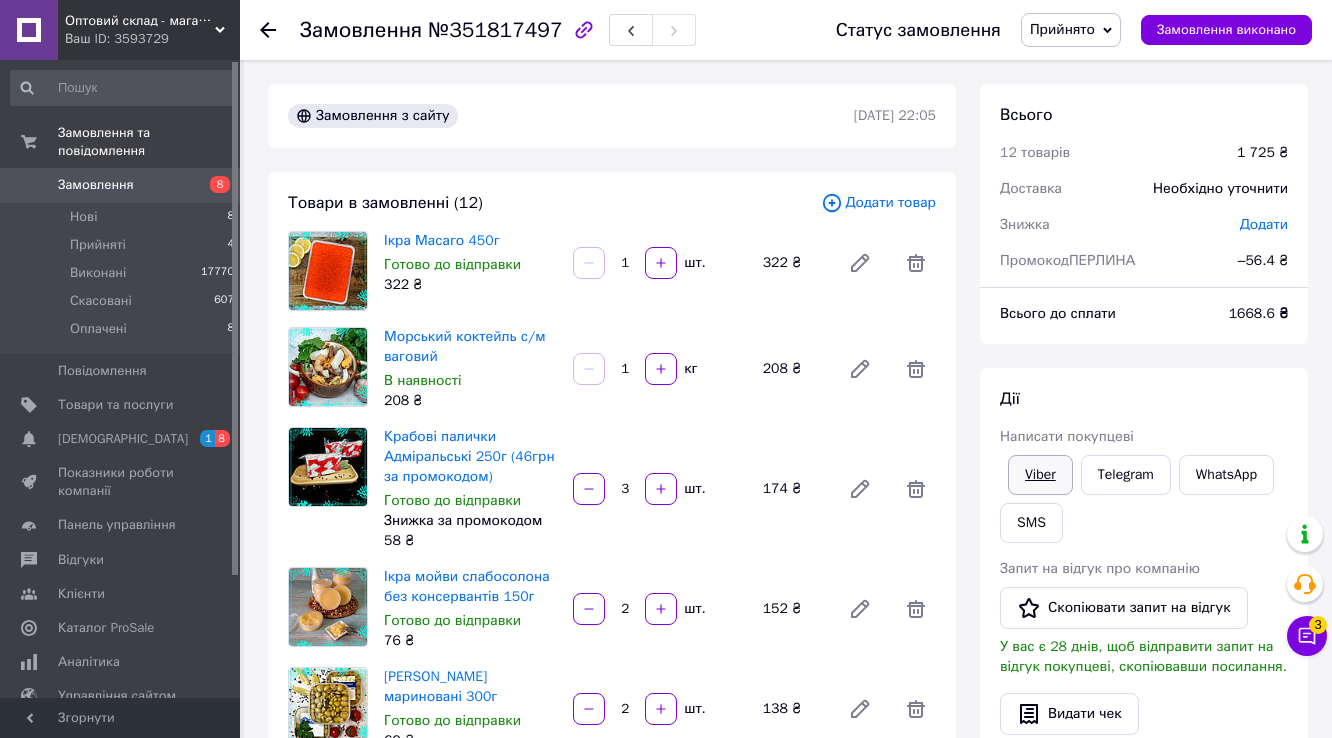 click on "Viber" at bounding box center [1040, 475] 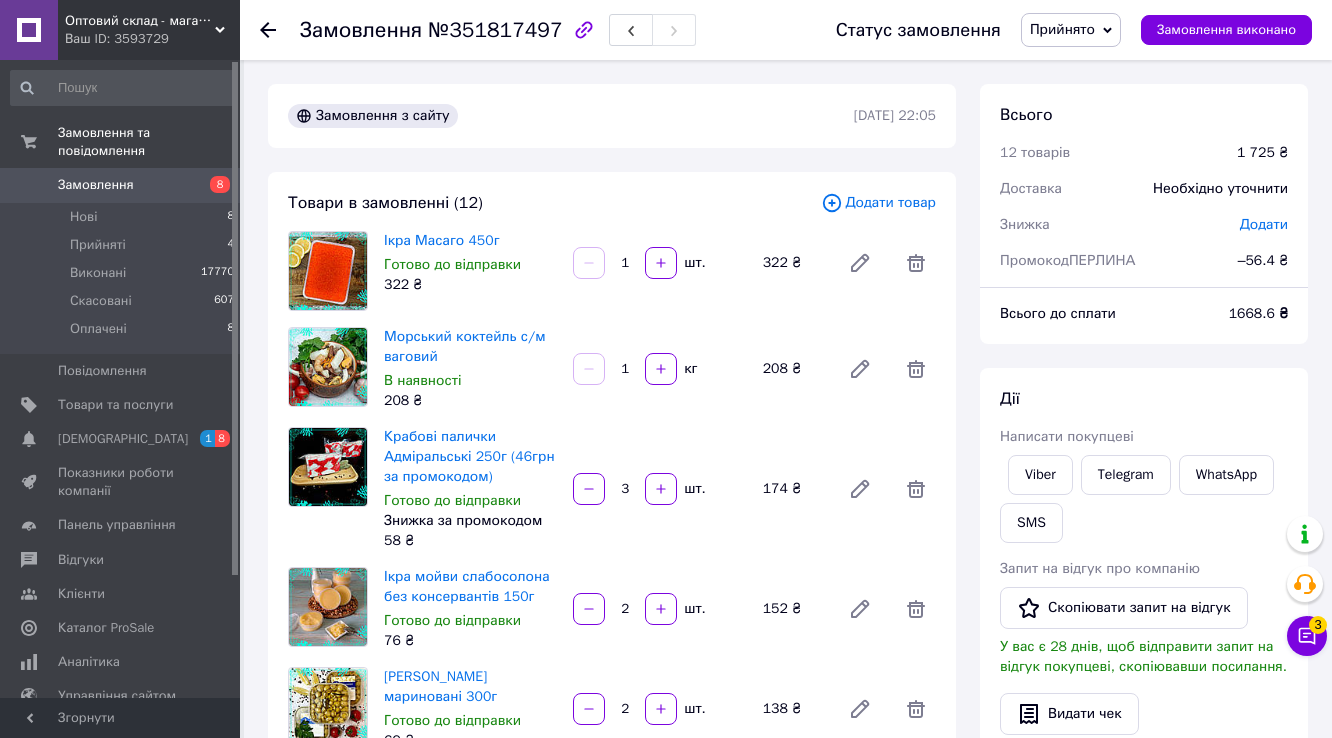 click 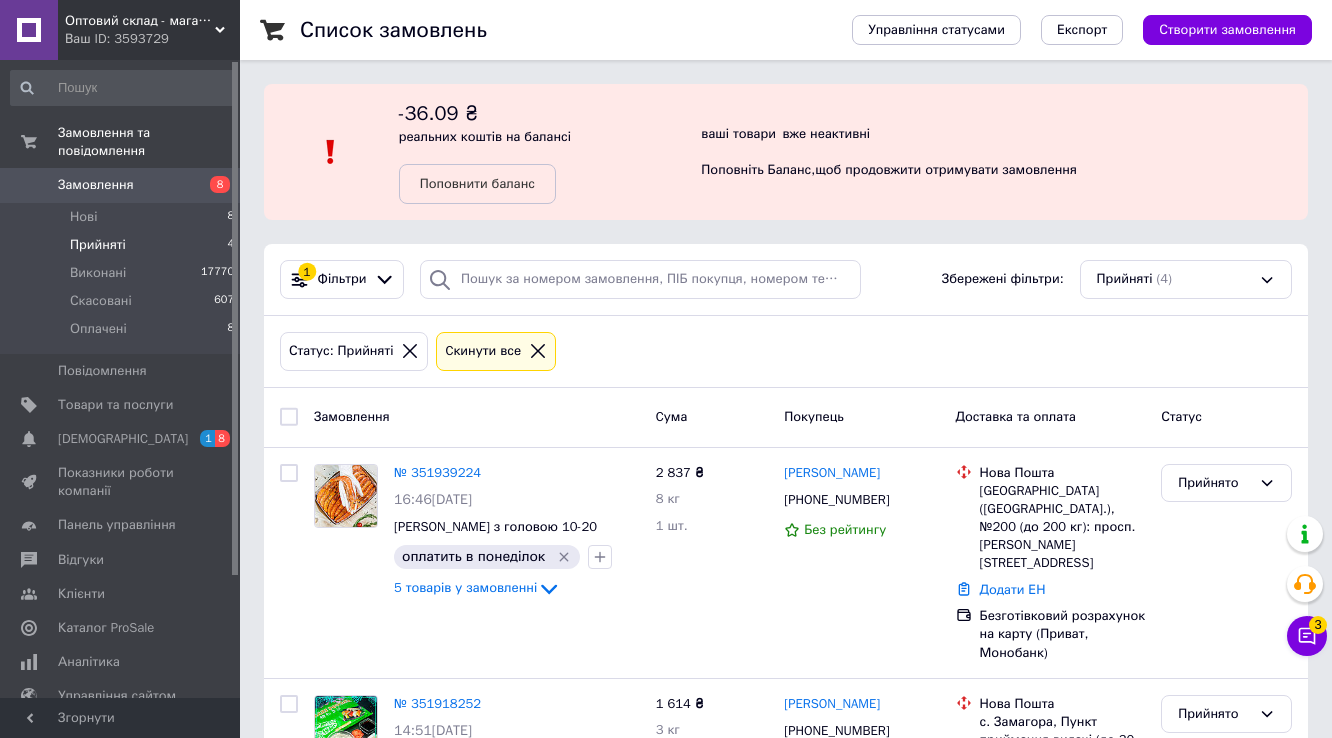 scroll, scrollTop: 500, scrollLeft: 0, axis: vertical 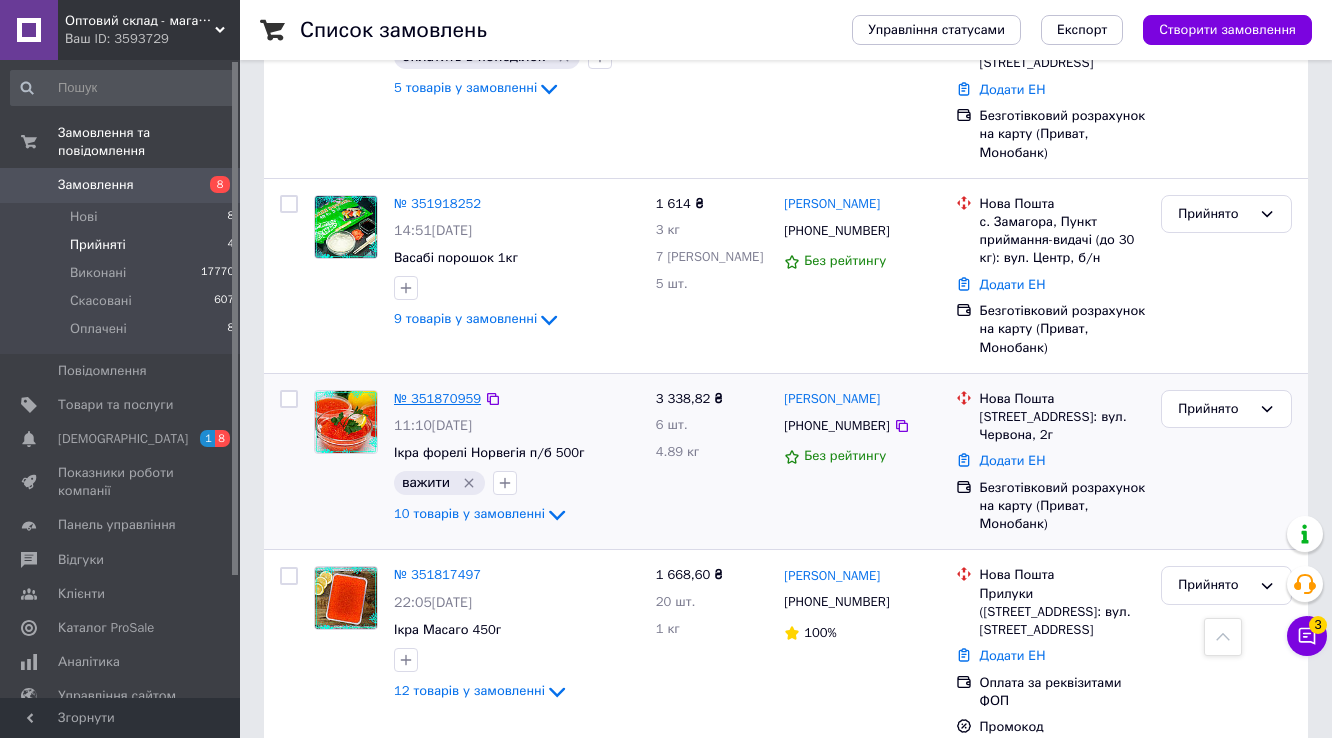 click on "№ 351870959" at bounding box center [437, 398] 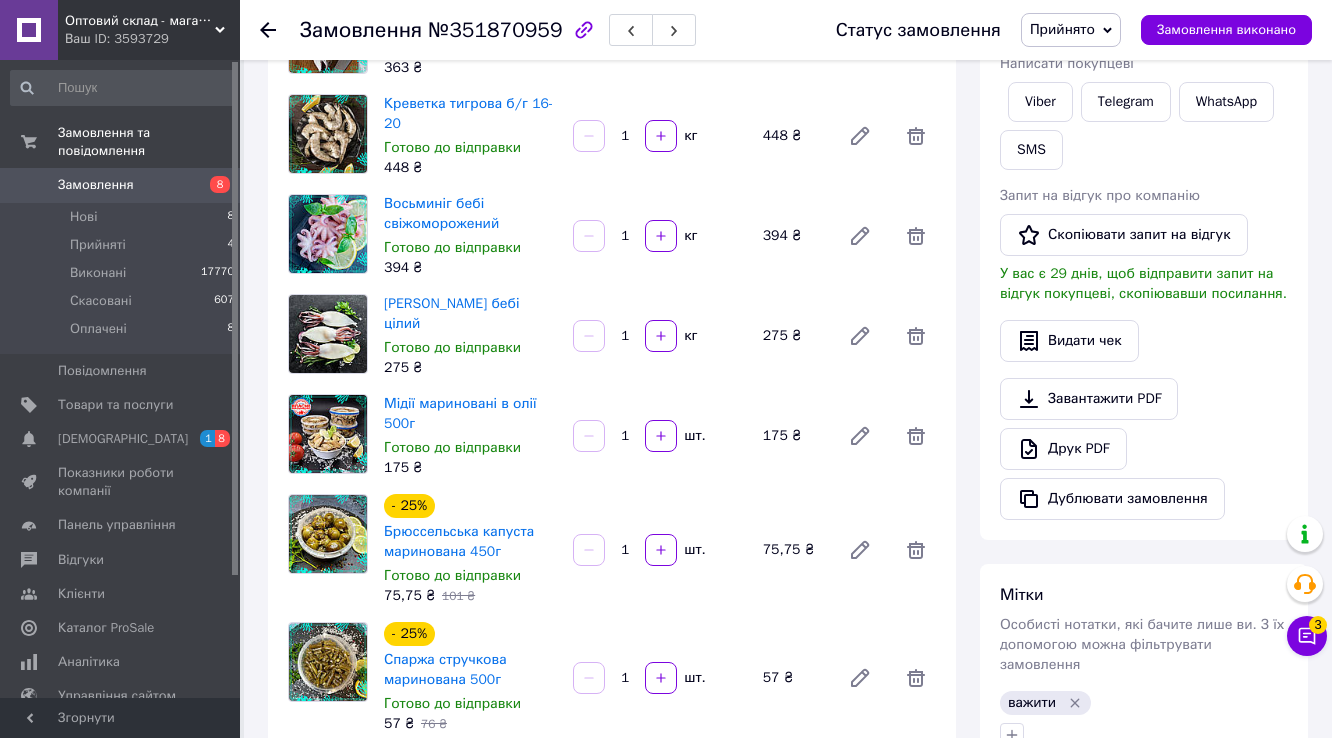scroll, scrollTop: 0, scrollLeft: 0, axis: both 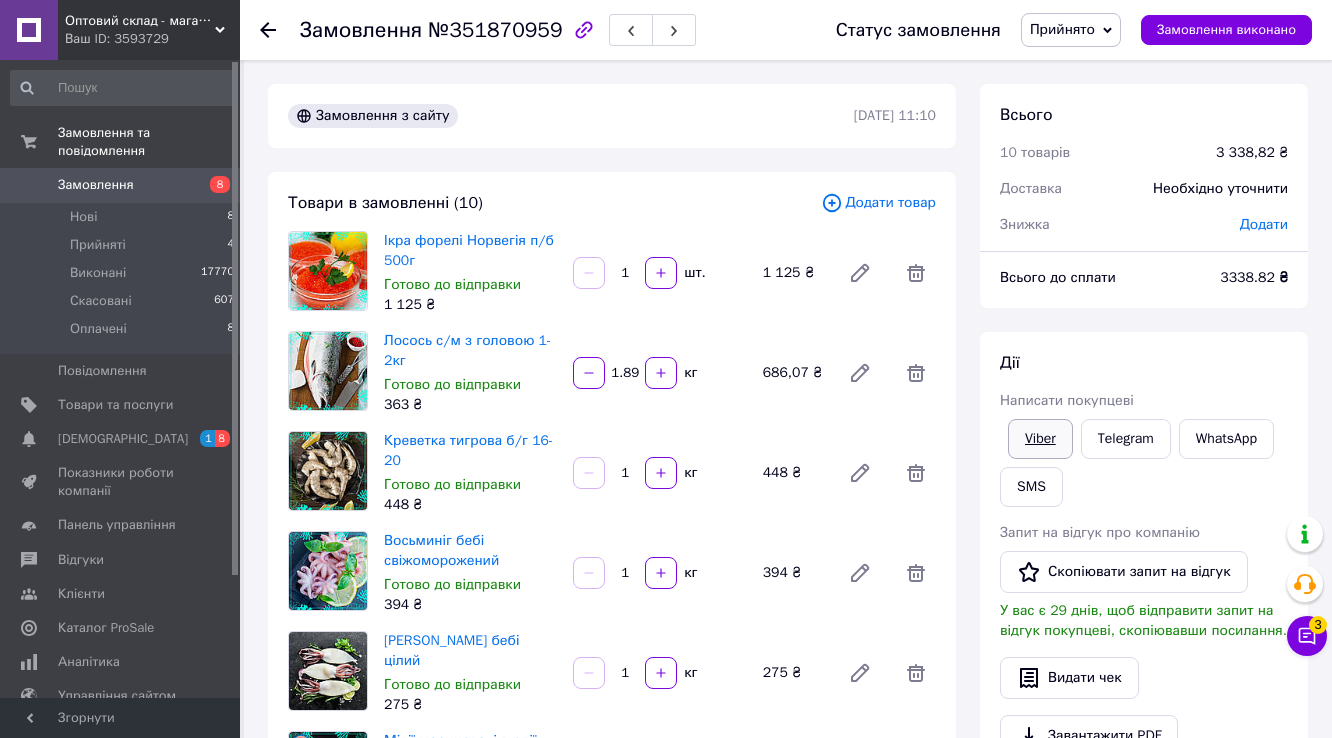 click on "Viber" at bounding box center (1040, 439) 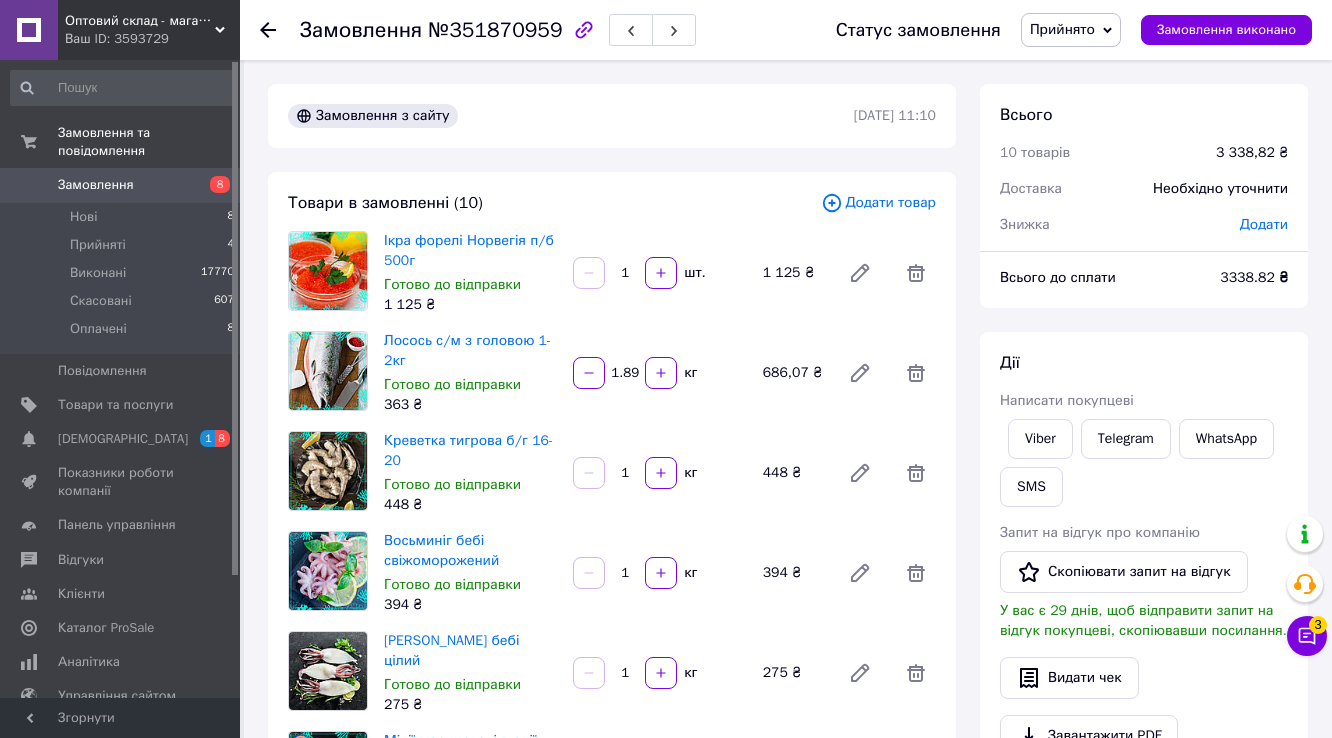 click 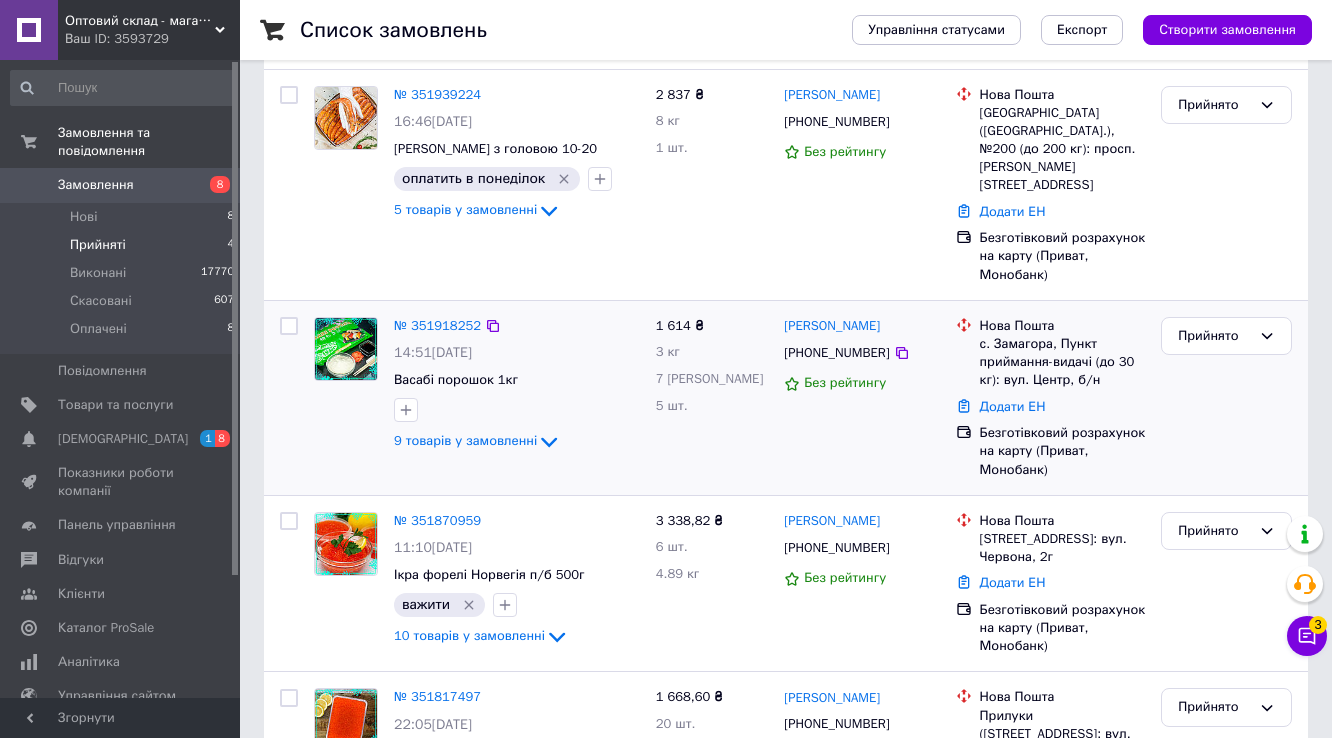 scroll, scrollTop: 382, scrollLeft: 0, axis: vertical 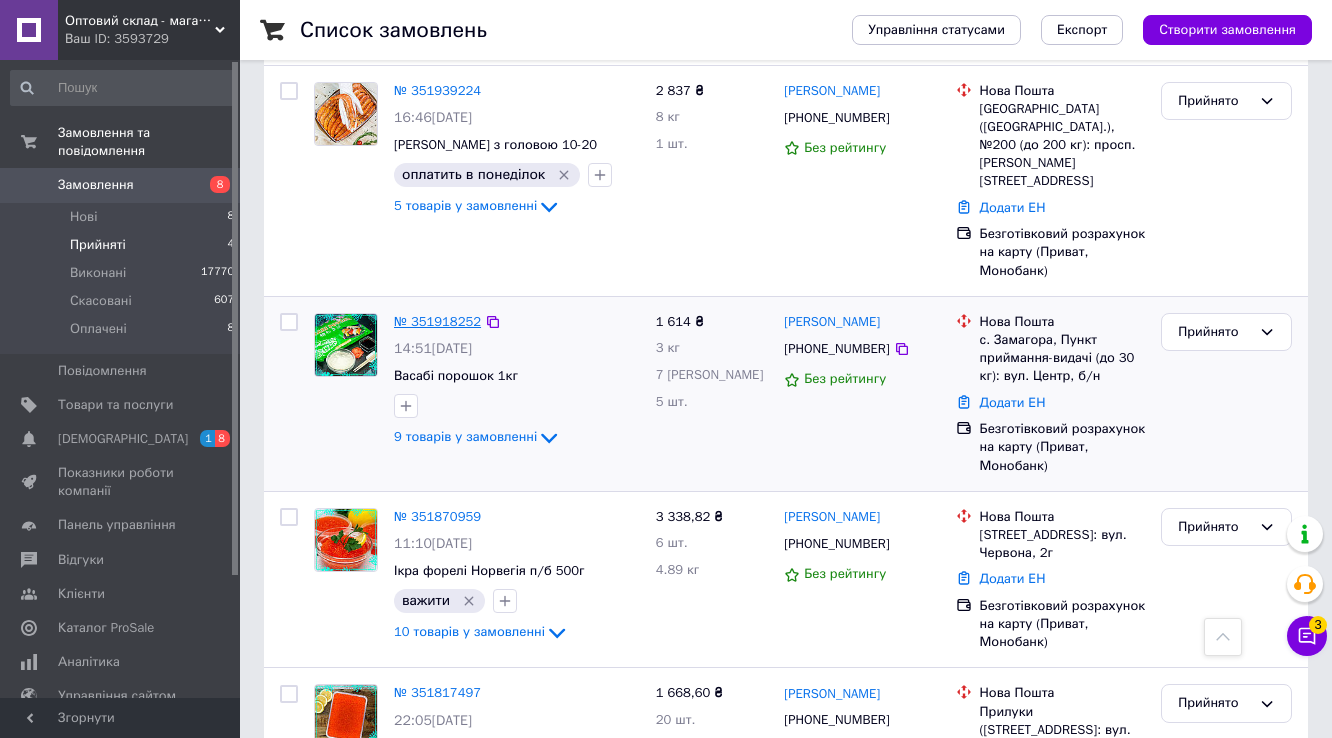 click on "№ 351918252" at bounding box center [437, 321] 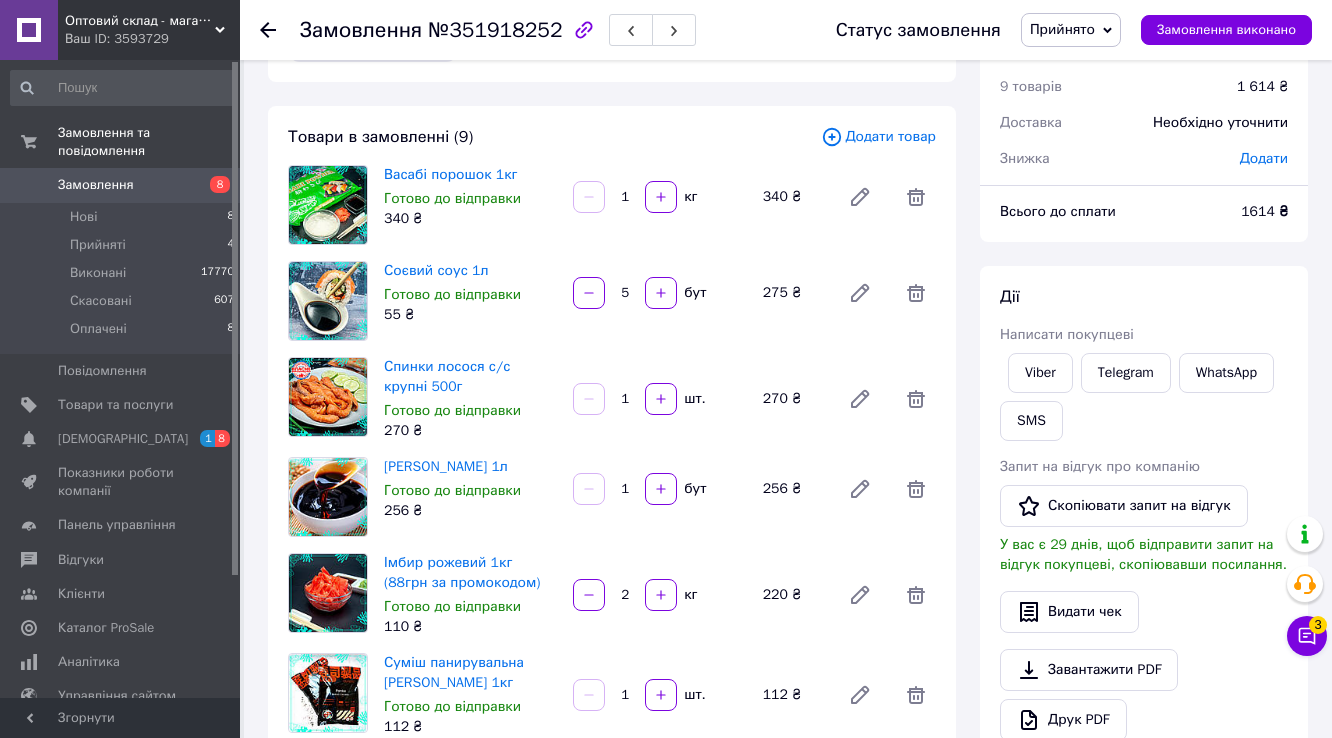 scroll, scrollTop: 62, scrollLeft: 0, axis: vertical 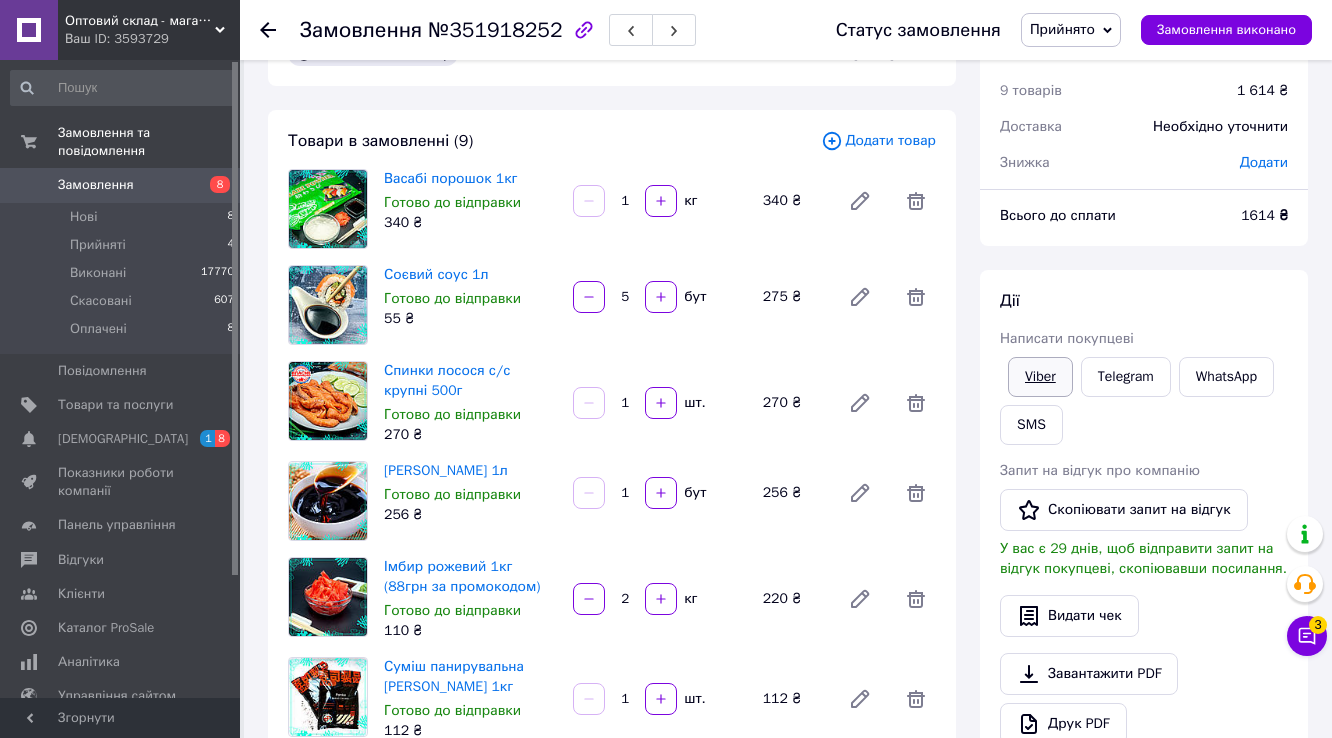 click on "Viber" at bounding box center (1040, 377) 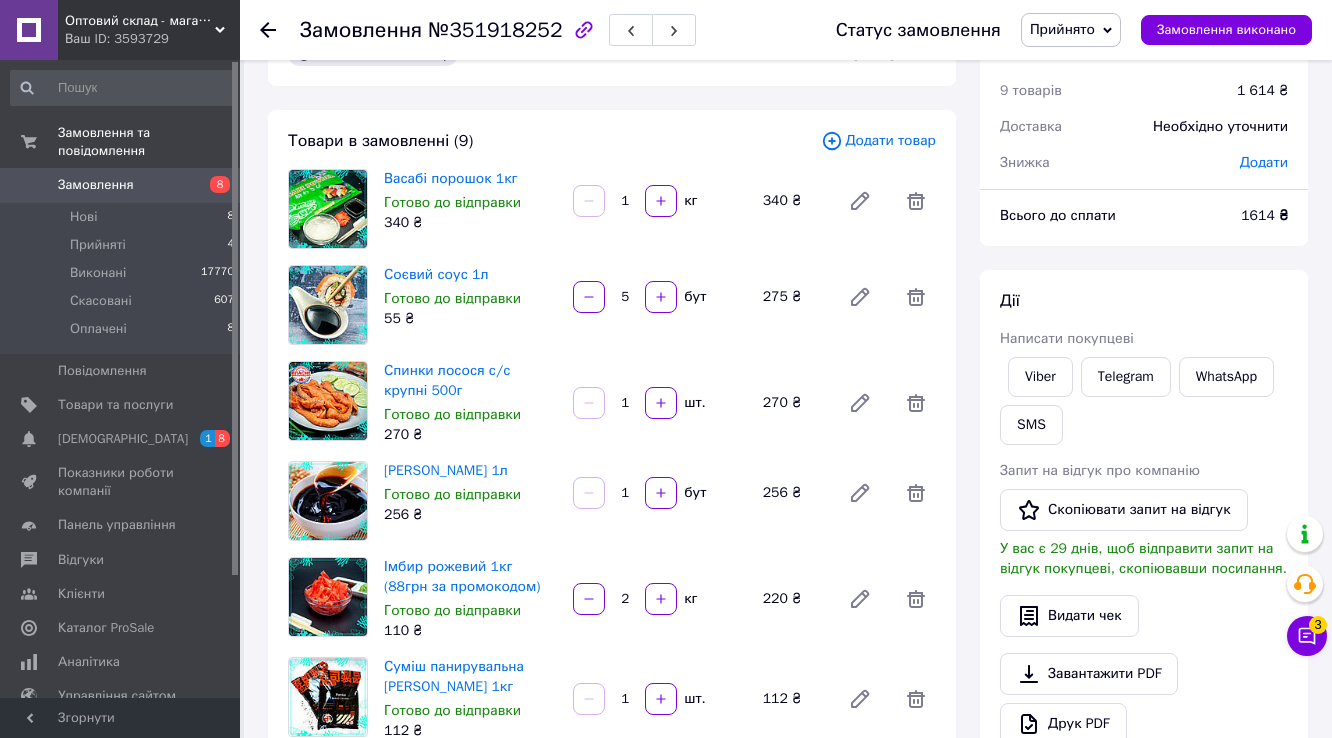 click on "Прийнято" at bounding box center [1062, 29] 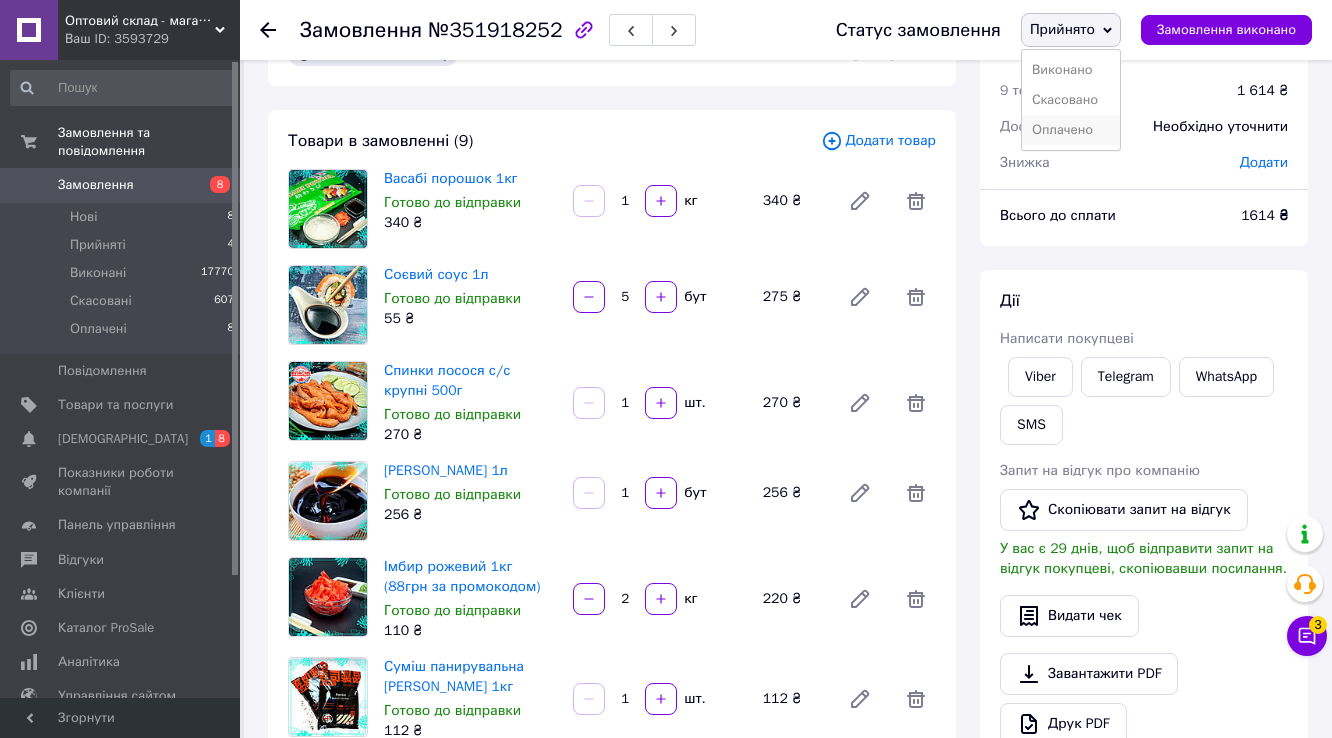 click on "Оплачено" at bounding box center [1071, 130] 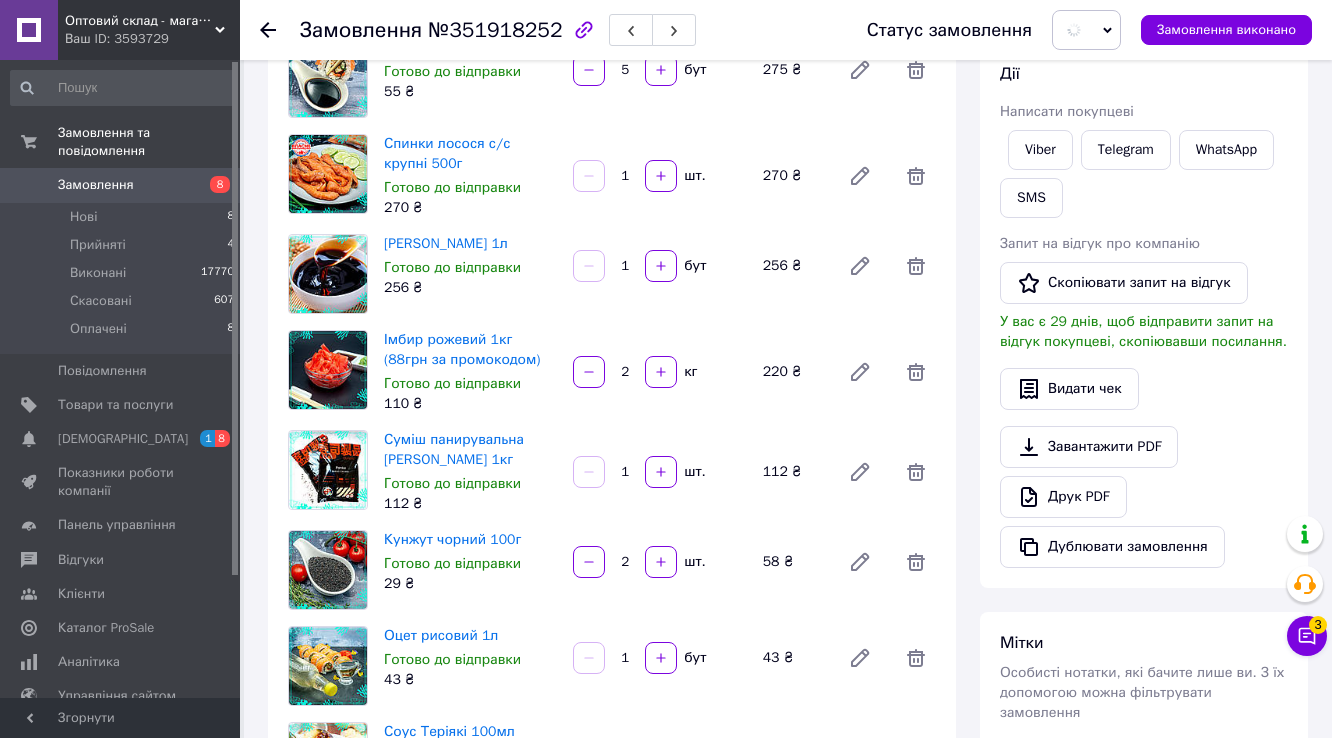scroll, scrollTop: 525, scrollLeft: 0, axis: vertical 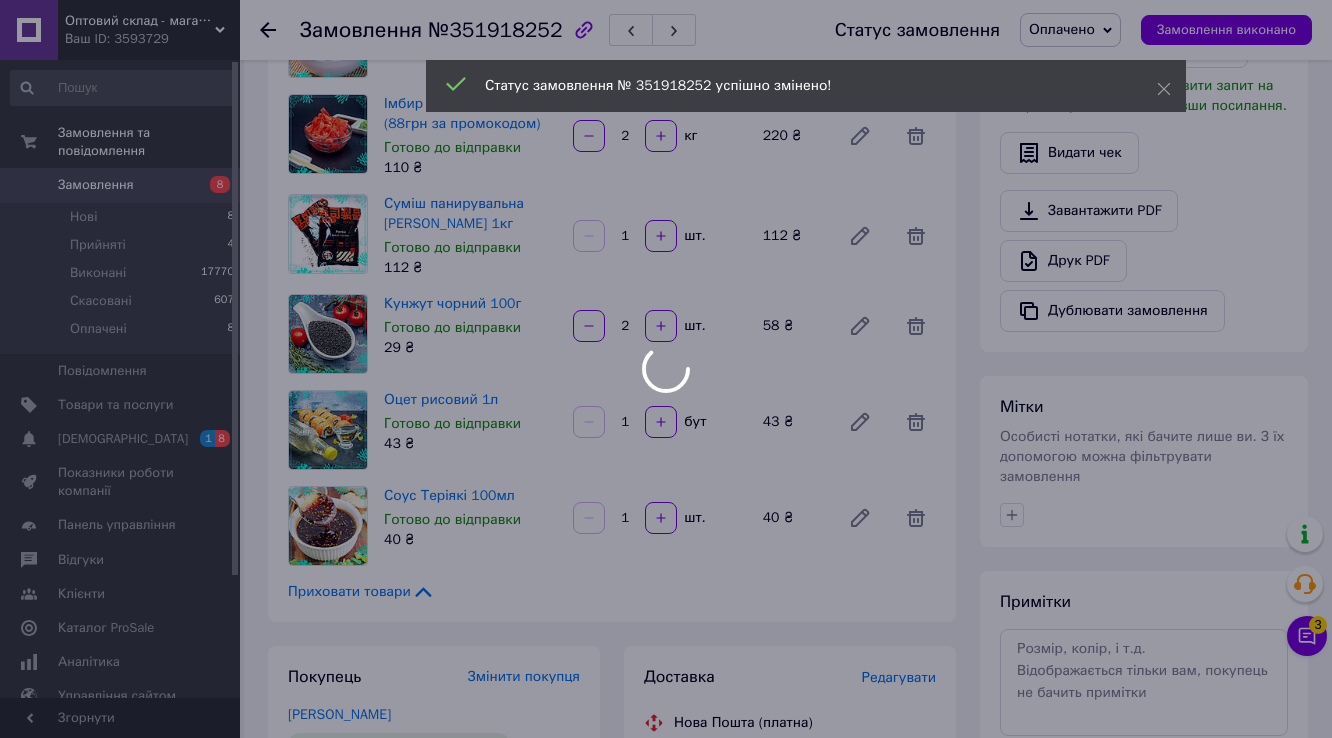 click at bounding box center (666, 369) 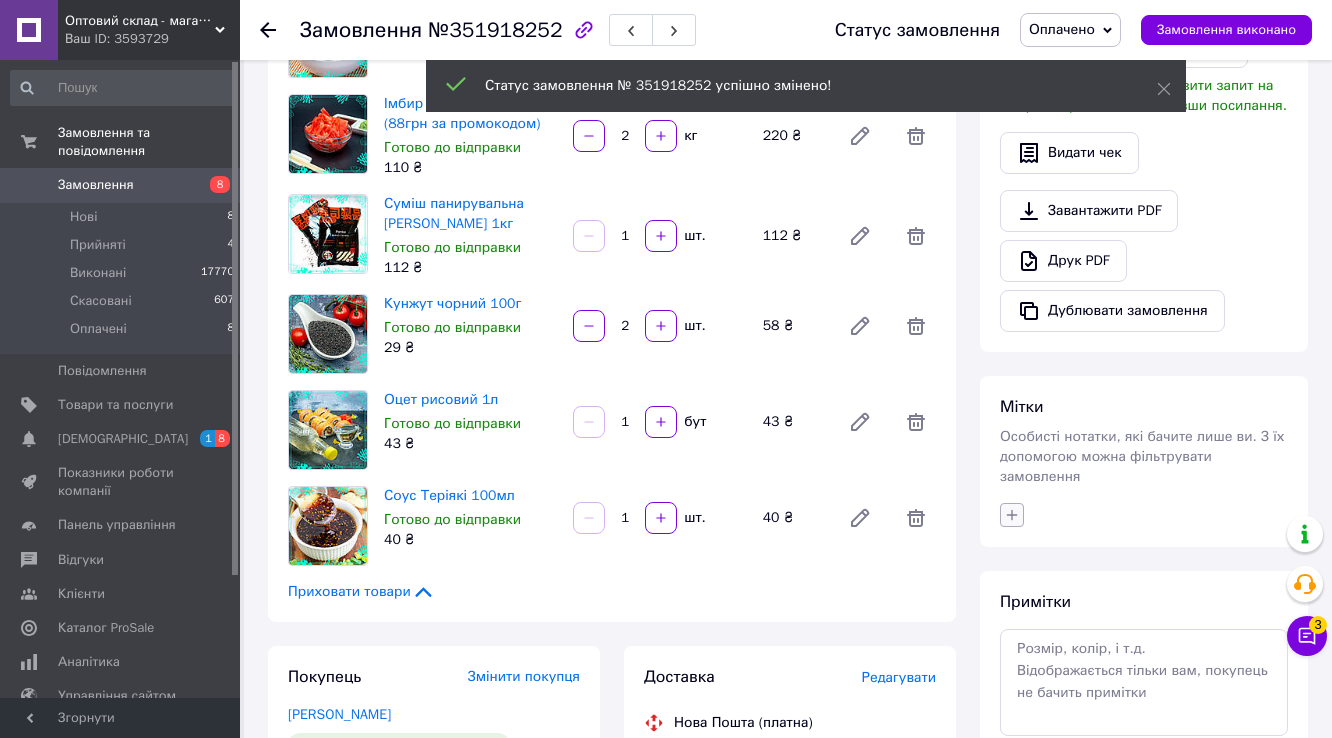 click on "Мітки Особисті нотатки, які бачите лише ви. З їх допомогою можна фільтрувати замовлення" at bounding box center (1144, 461) 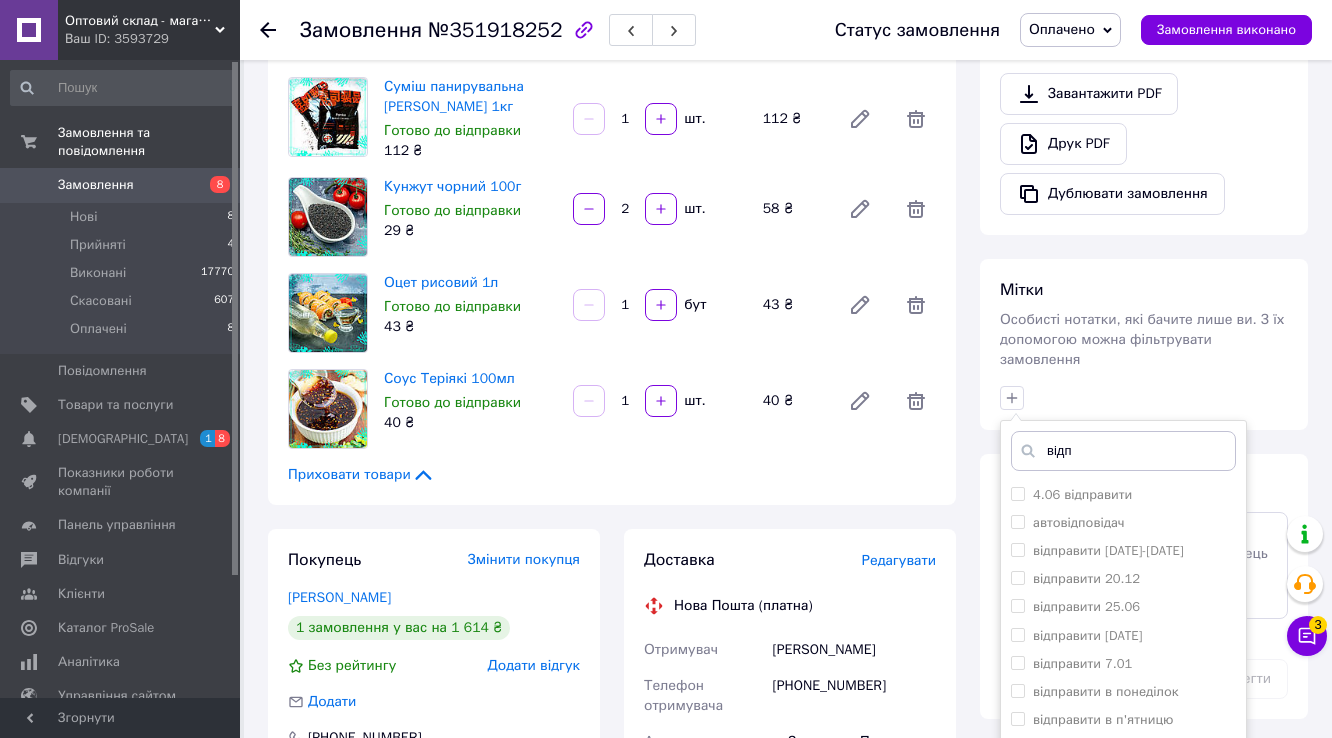 scroll, scrollTop: 776, scrollLeft: 0, axis: vertical 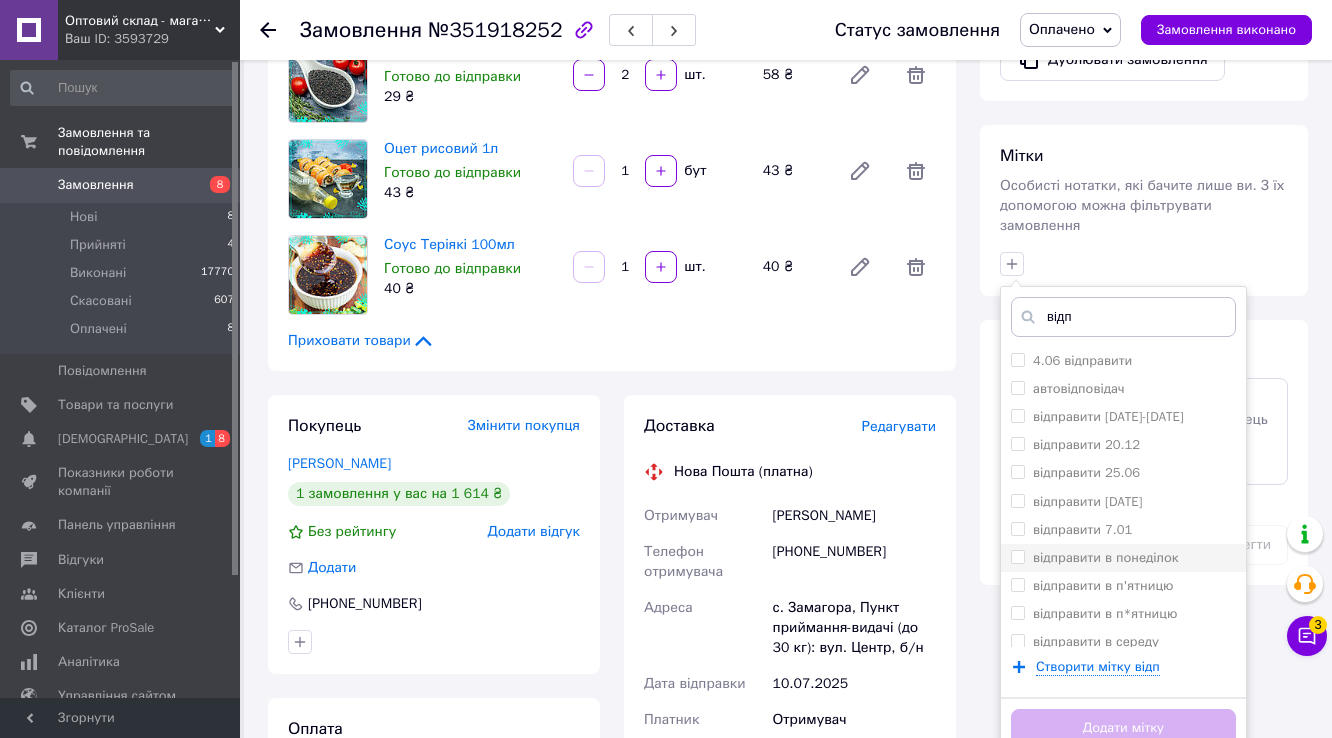 type on "відп" 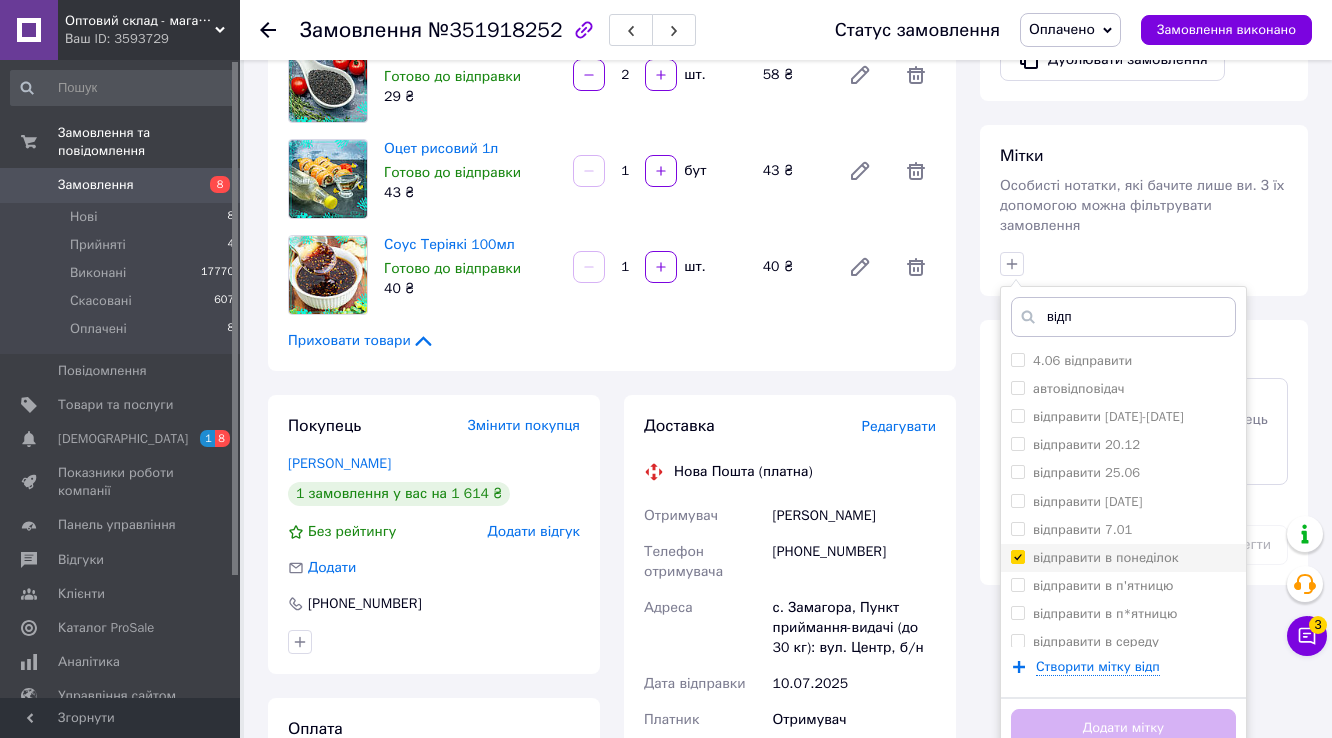 checkbox on "true" 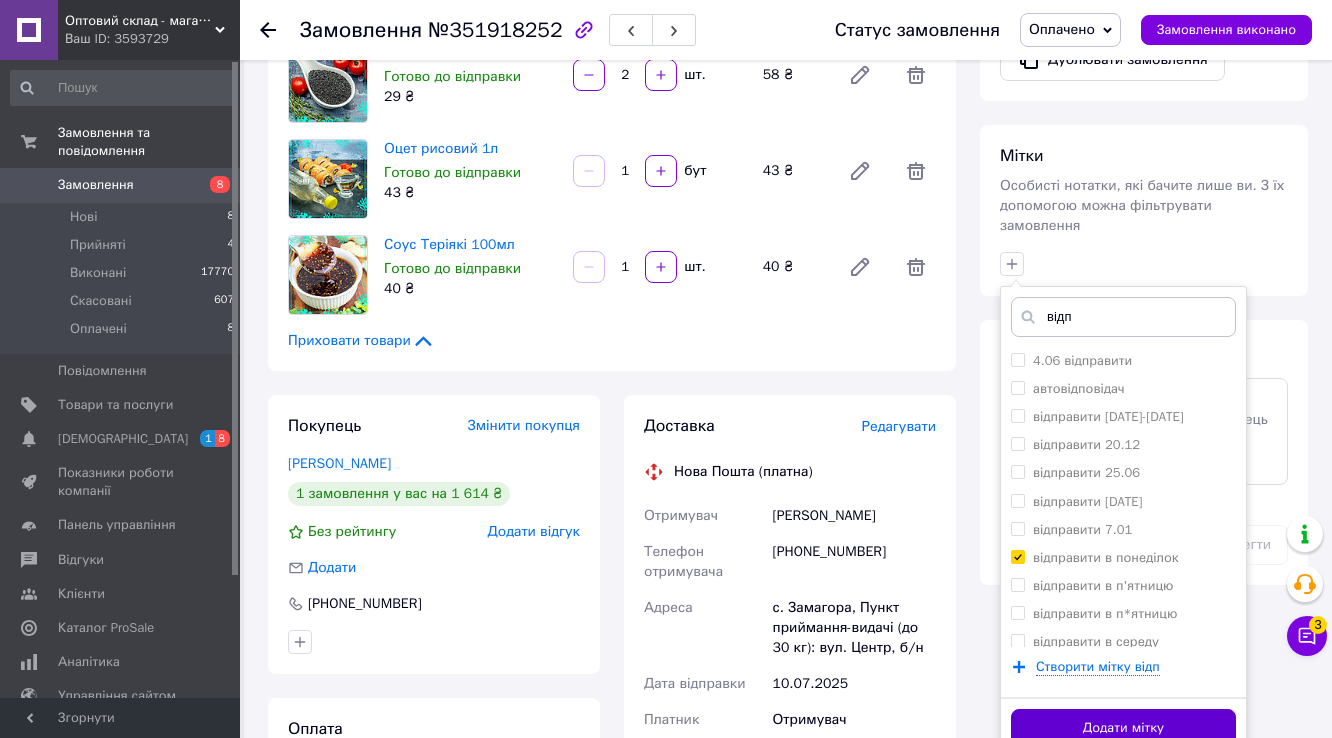 click on "Додати мітку" at bounding box center [1123, 728] 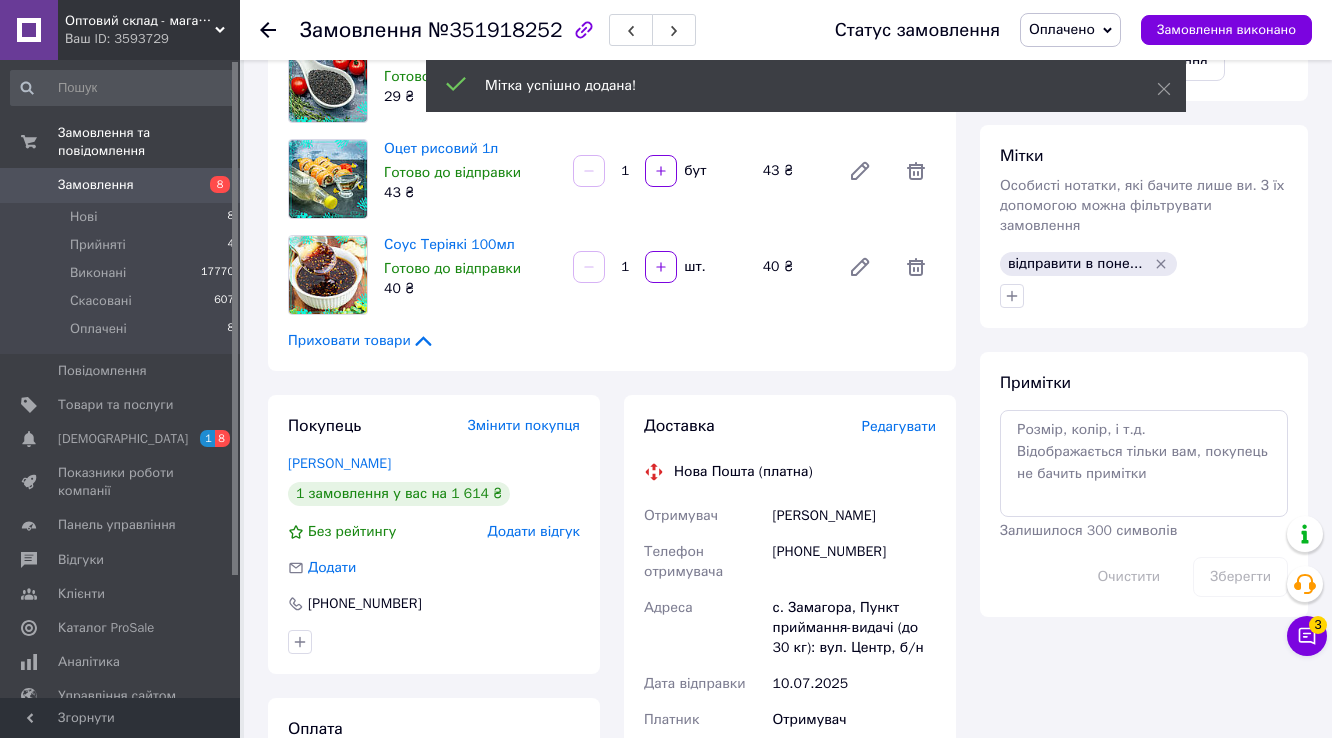 click 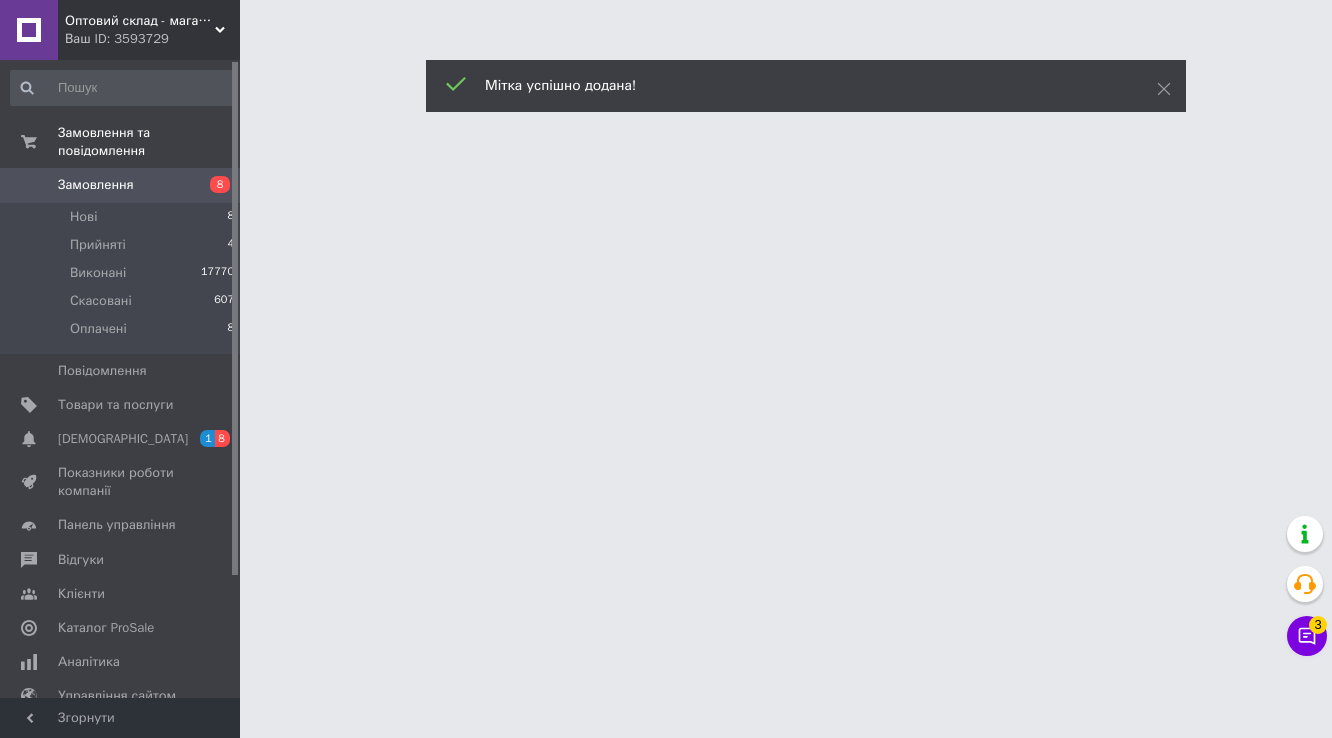 scroll, scrollTop: 0, scrollLeft: 0, axis: both 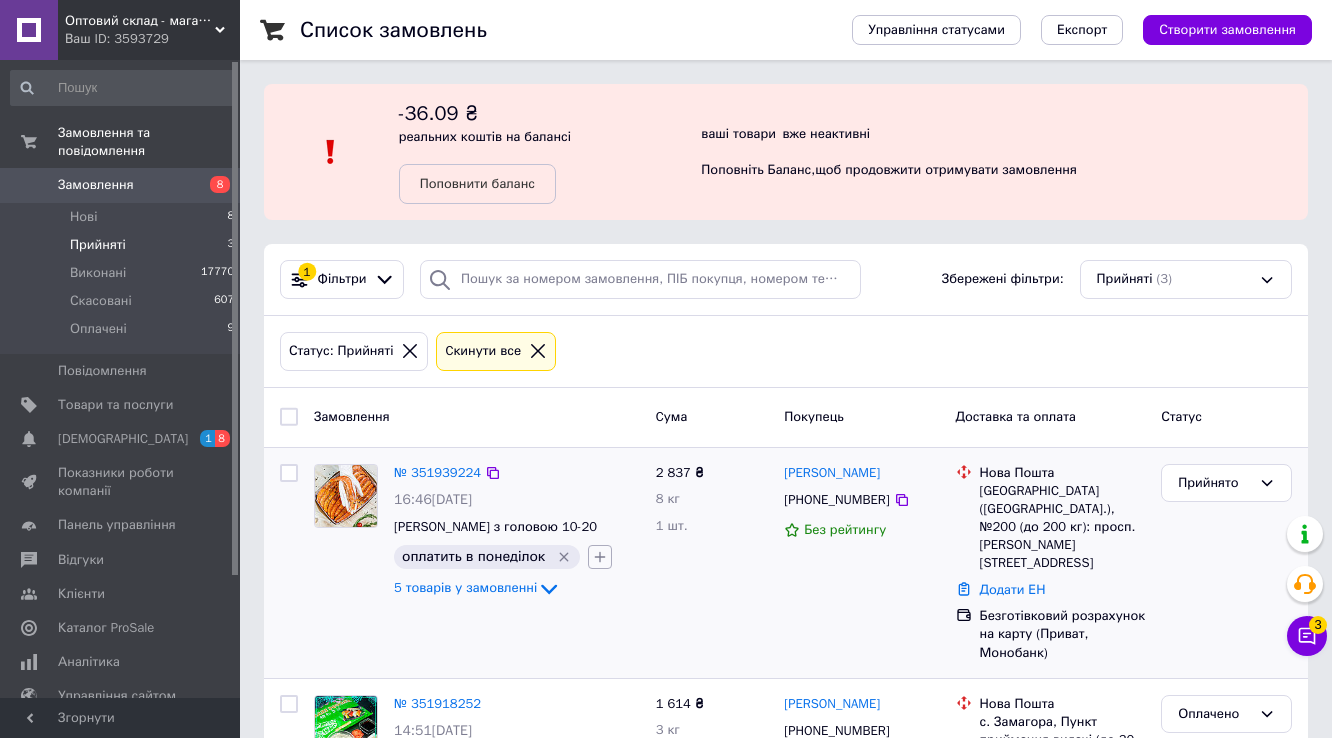 click 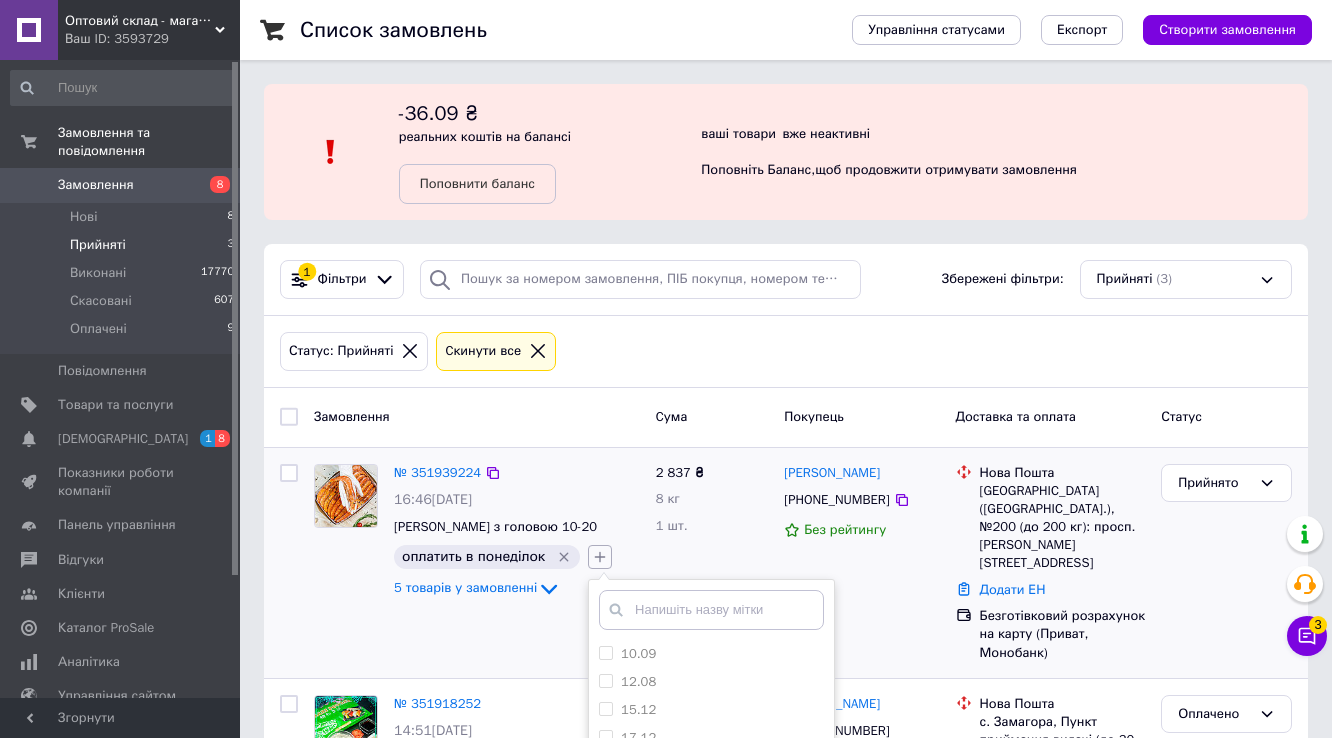 type on "і" 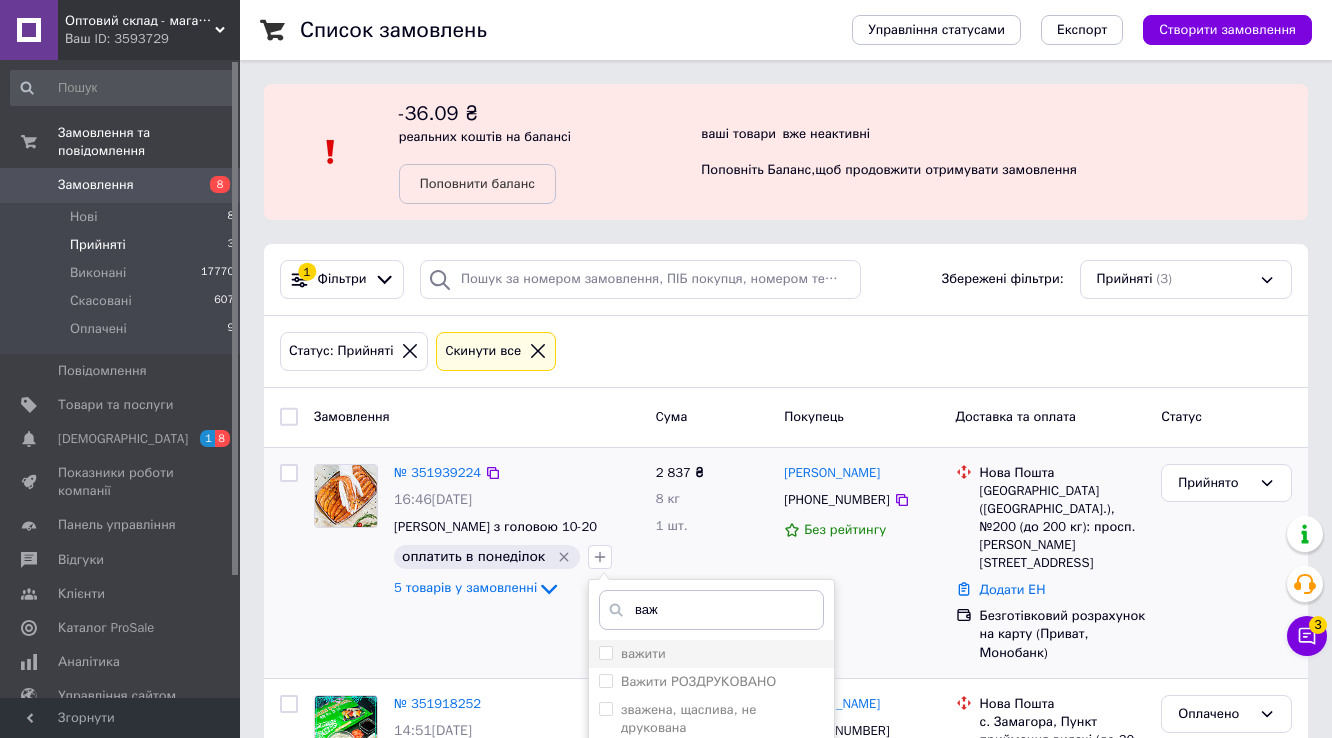 type on "важ" 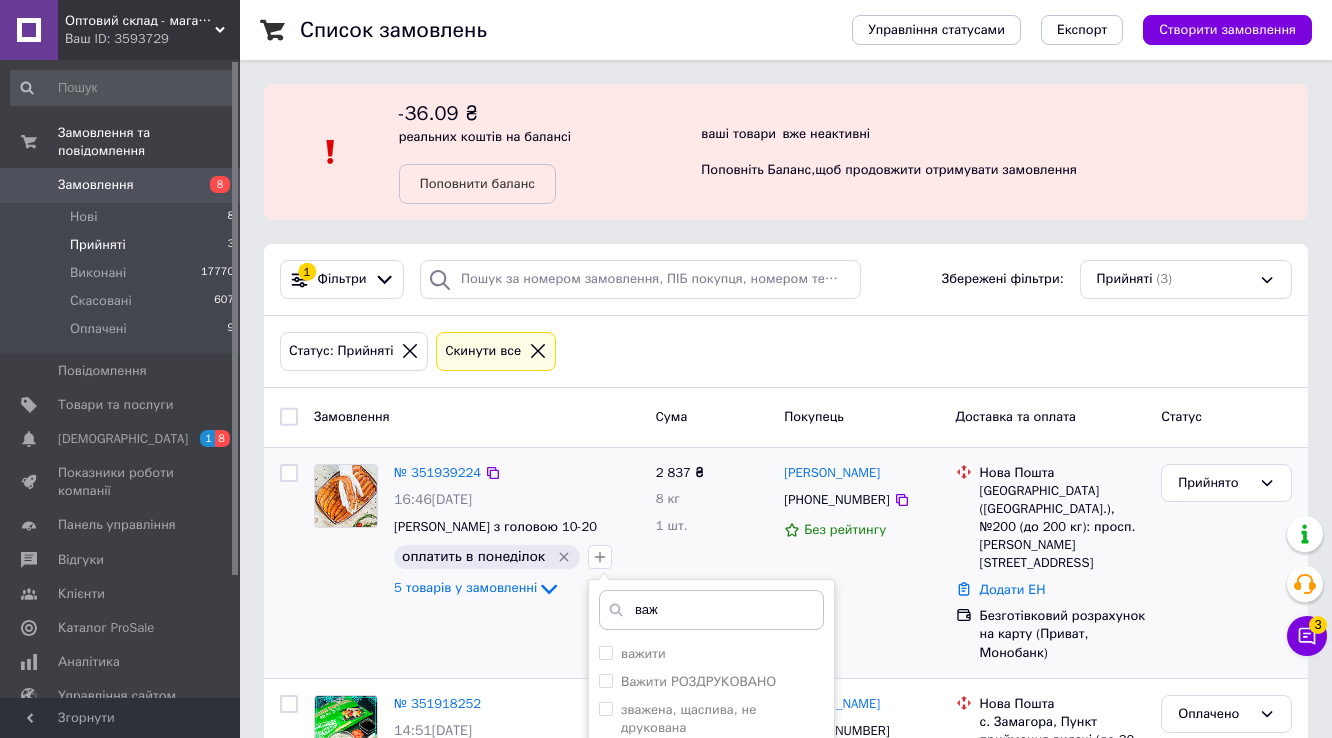 drag, startPoint x: 596, startPoint y: 649, endPoint x: 894, endPoint y: 568, distance: 308.81226 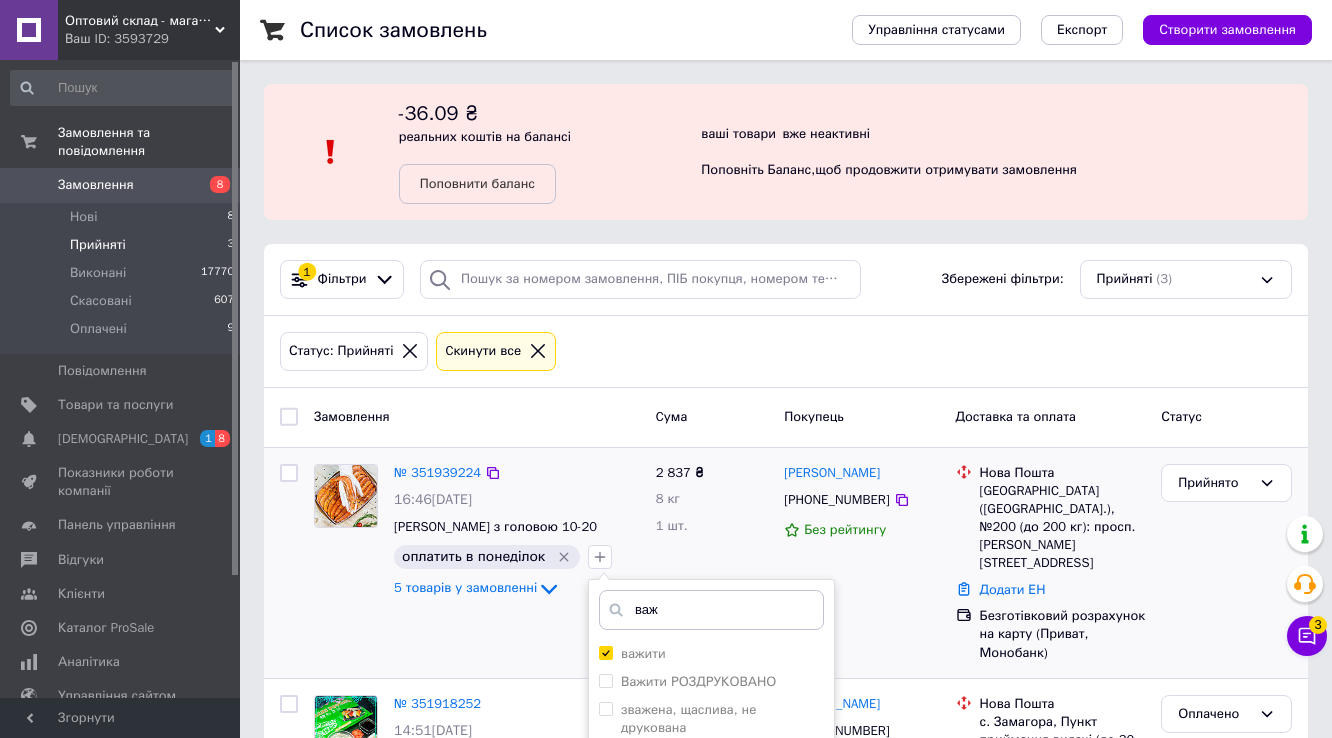 checkbox on "true" 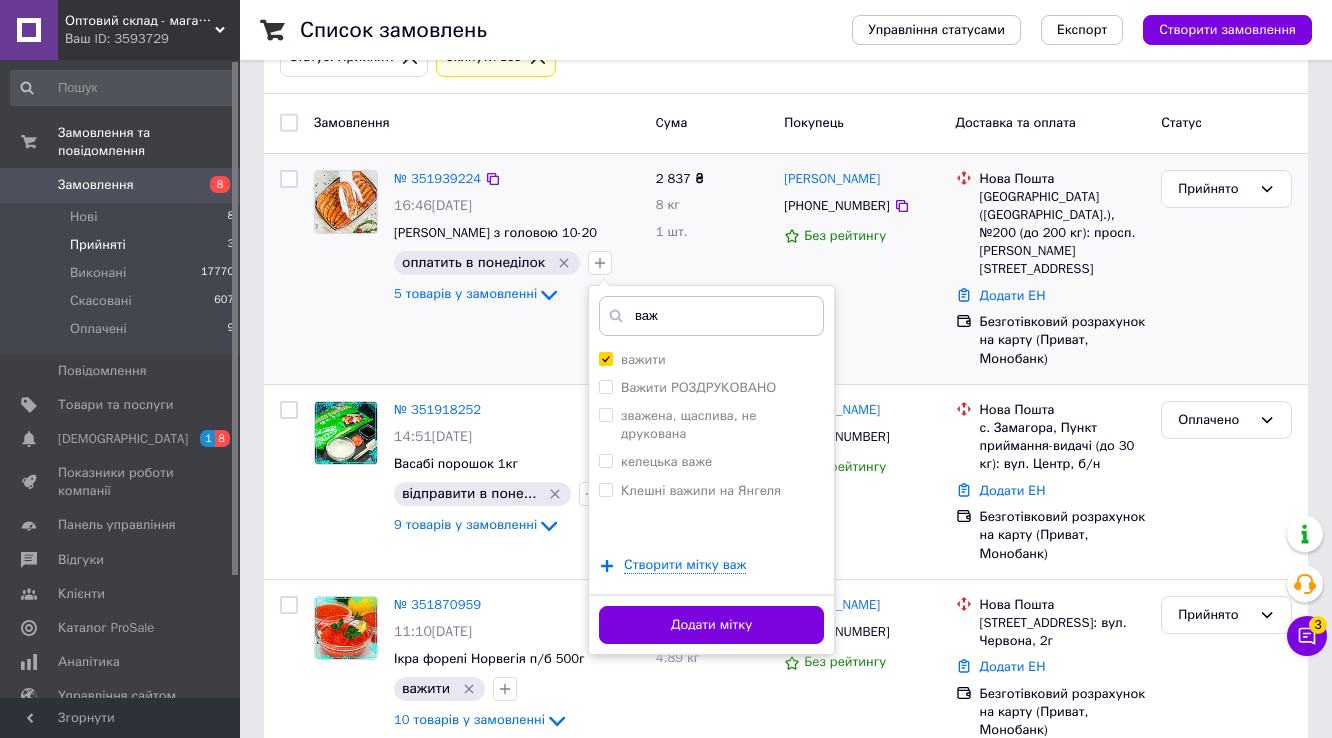 scroll, scrollTop: 297, scrollLeft: 0, axis: vertical 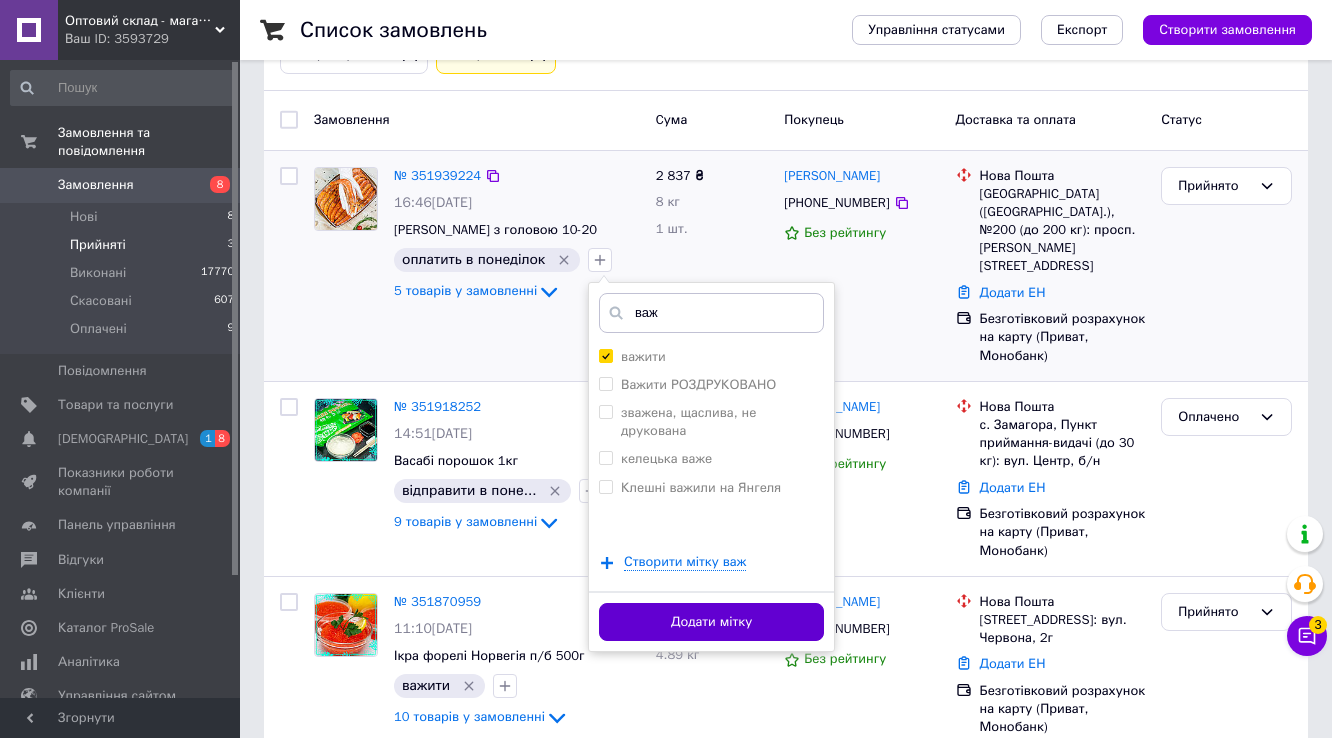 click on "Додати мітку" at bounding box center (711, 622) 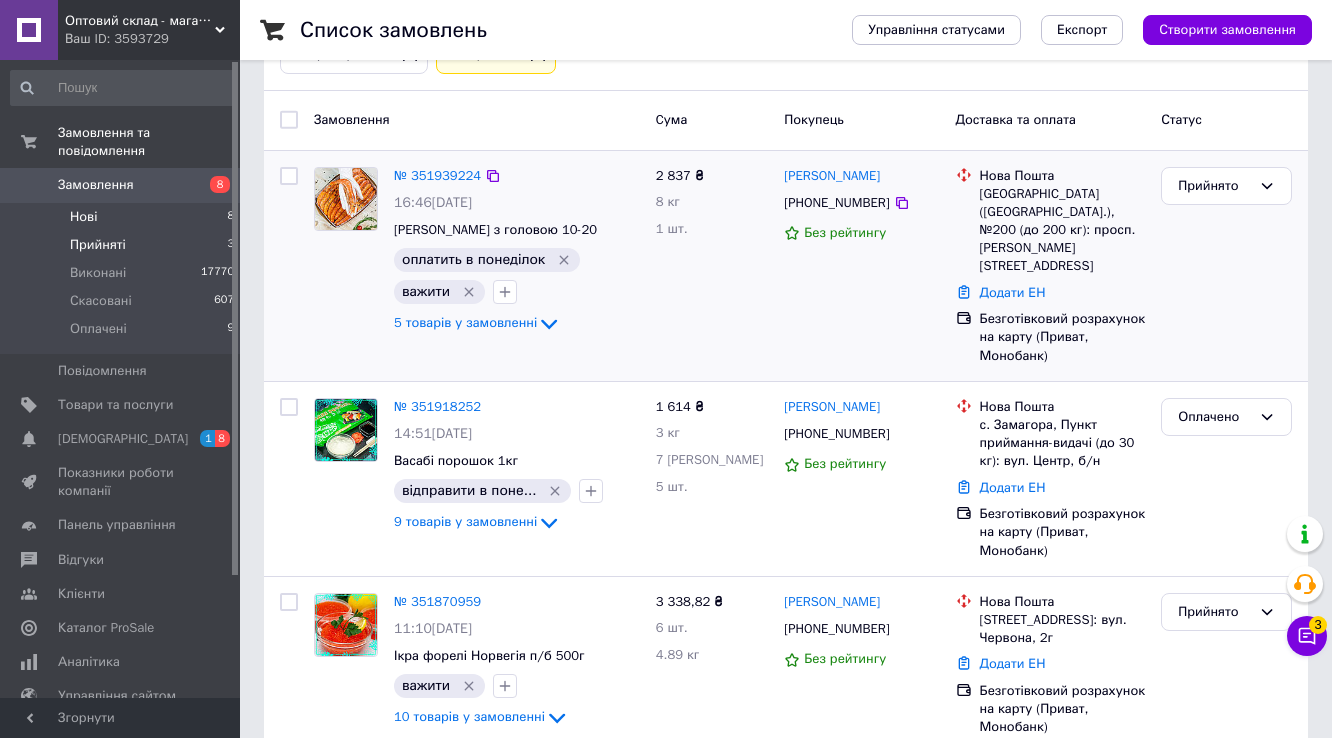 click on "Нові" at bounding box center [83, 217] 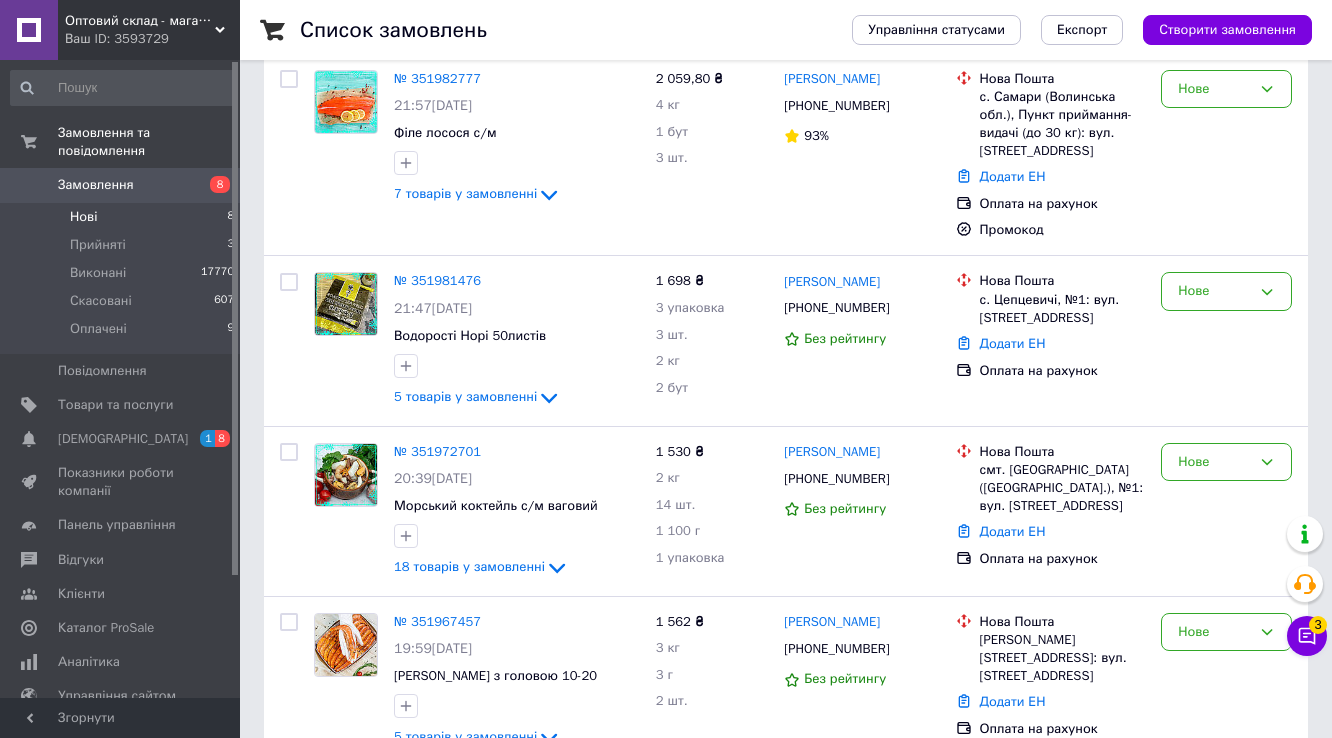 scroll, scrollTop: 838, scrollLeft: 0, axis: vertical 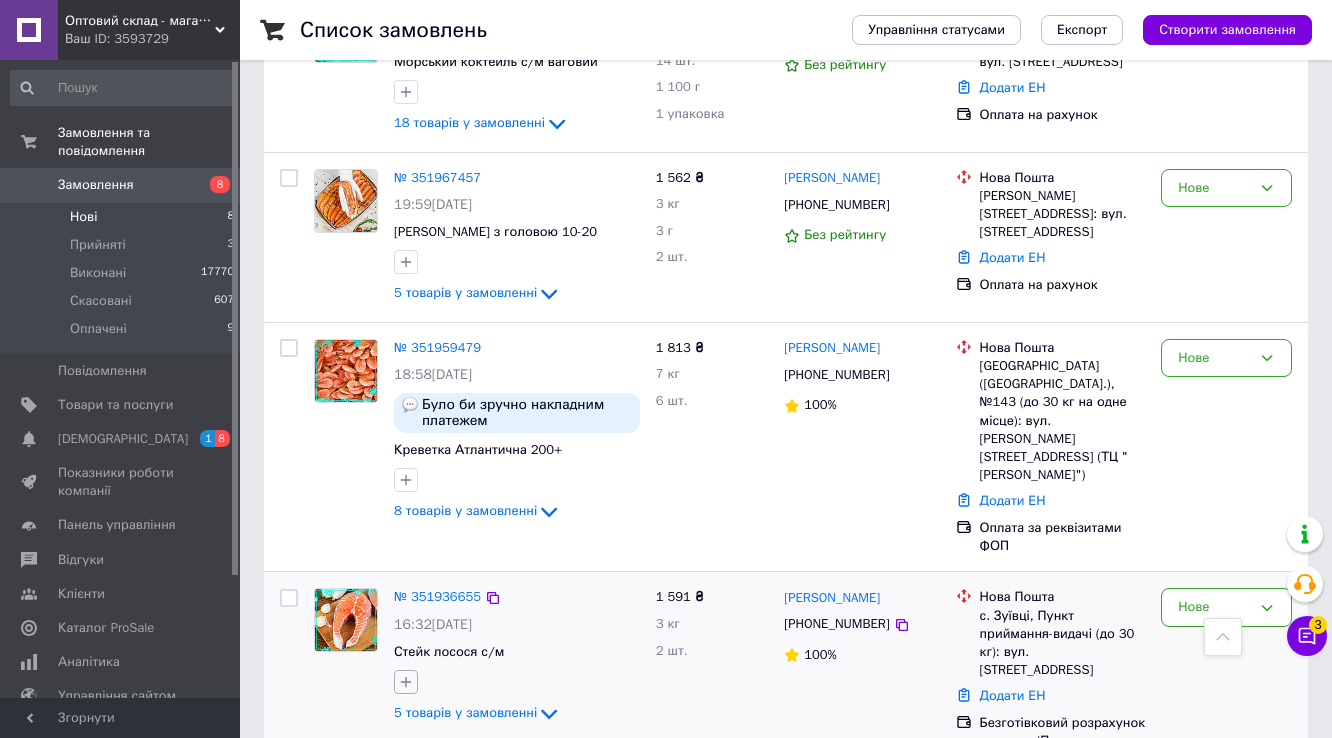 click 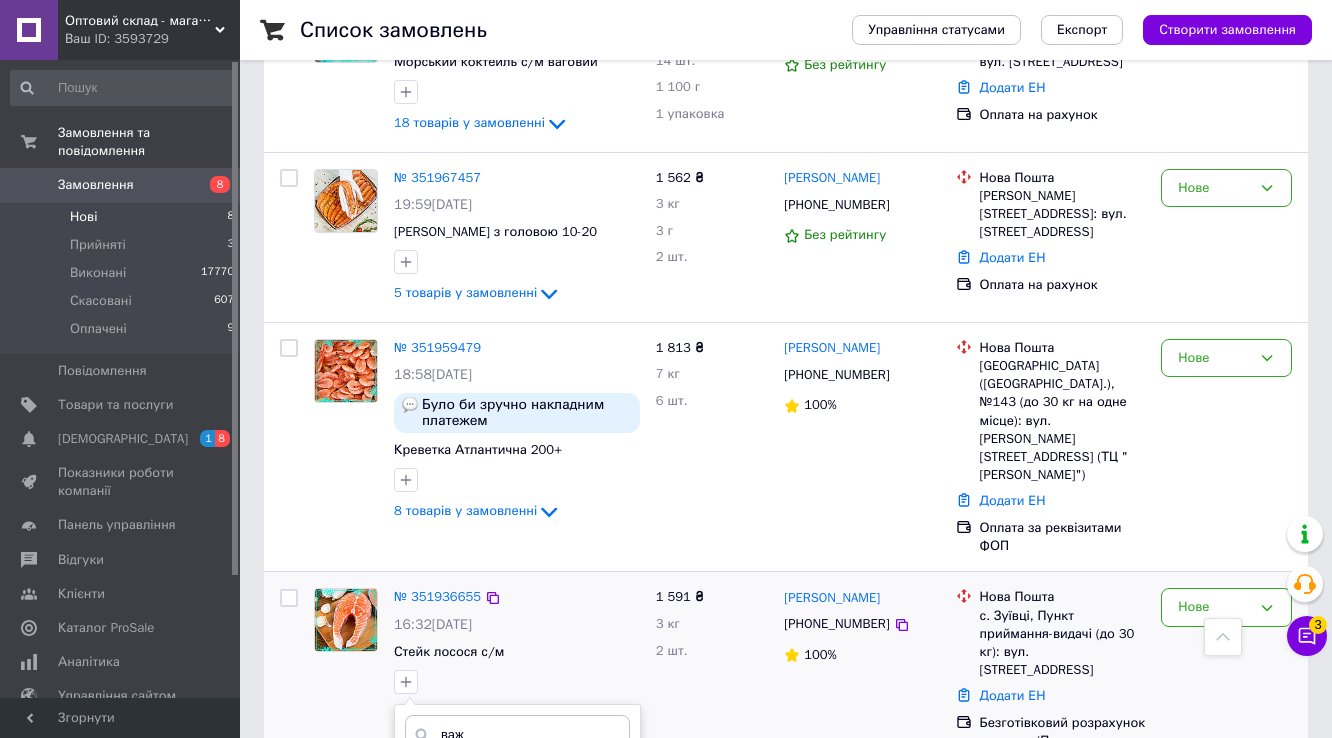 type on "важ" 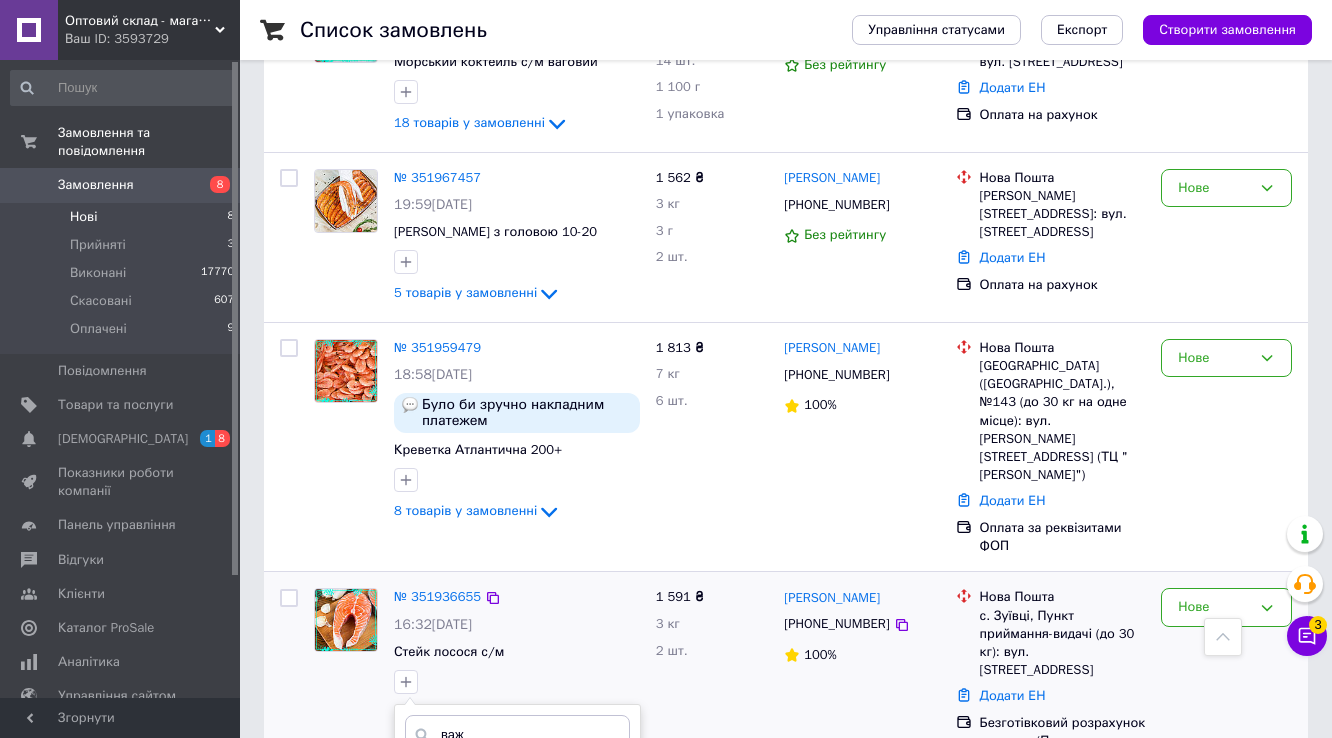click on "важити" at bounding box center (411, 777) 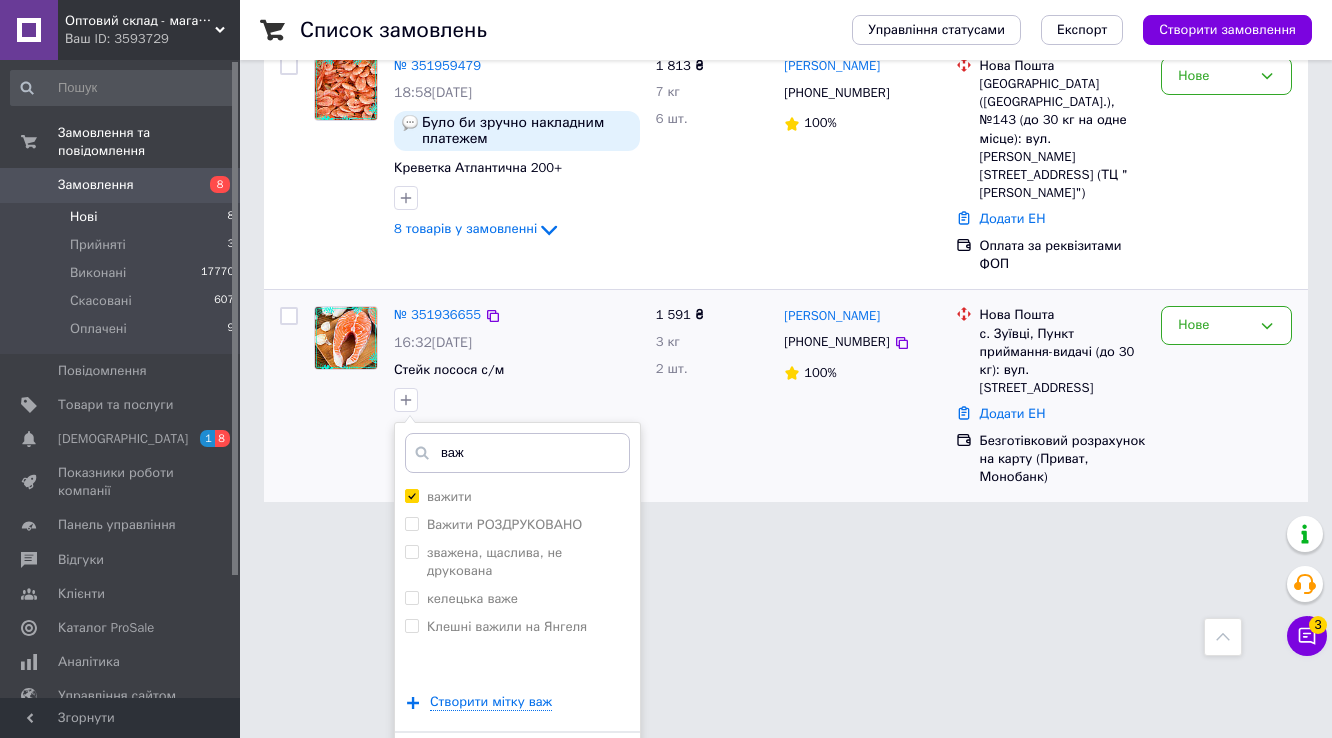 click on "Додати мітку" at bounding box center [517, 762] 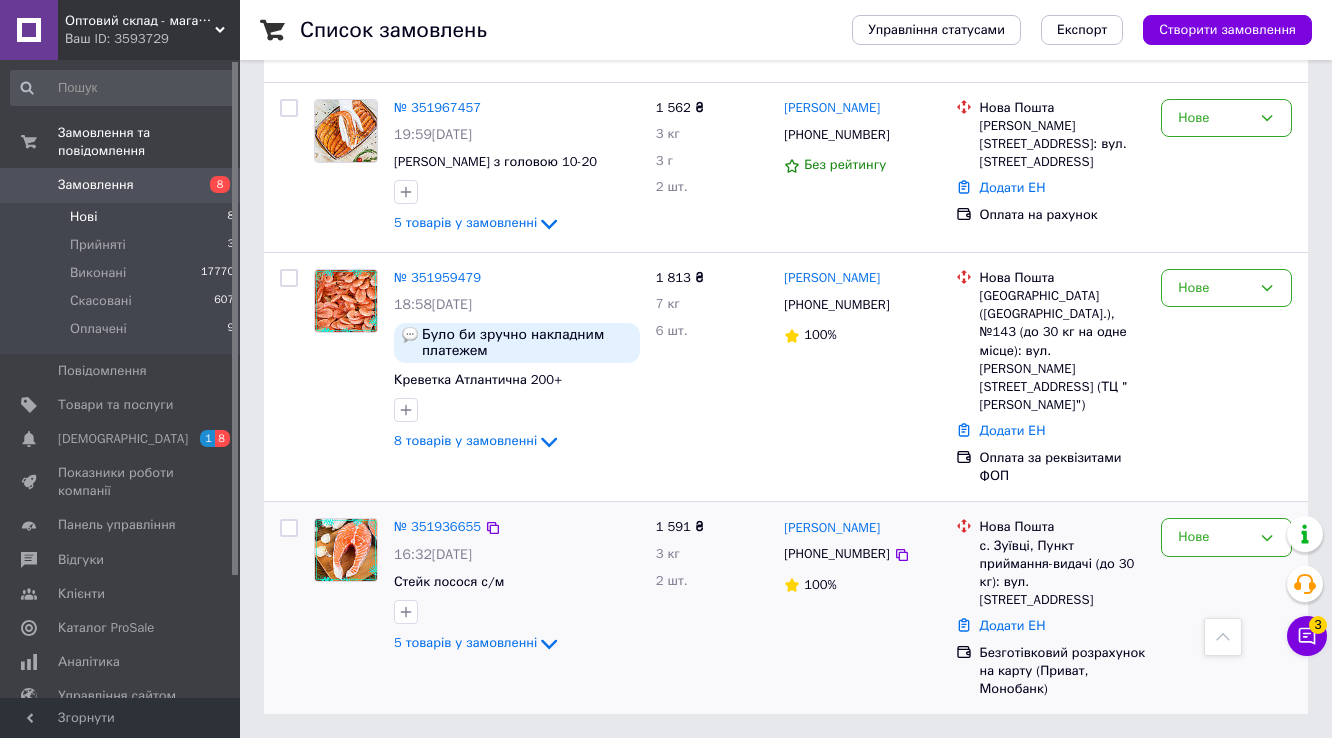 scroll, scrollTop: 838, scrollLeft: 0, axis: vertical 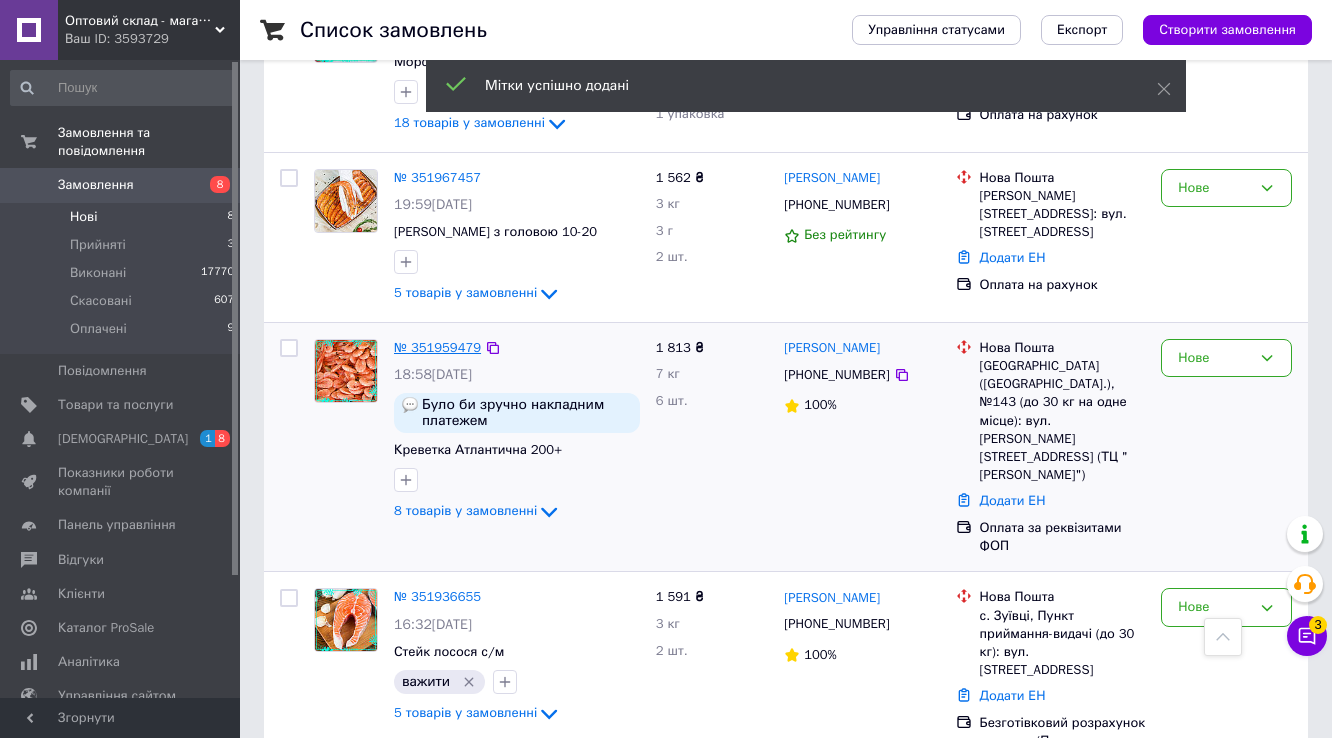 click on "№ 351959479" at bounding box center [437, 347] 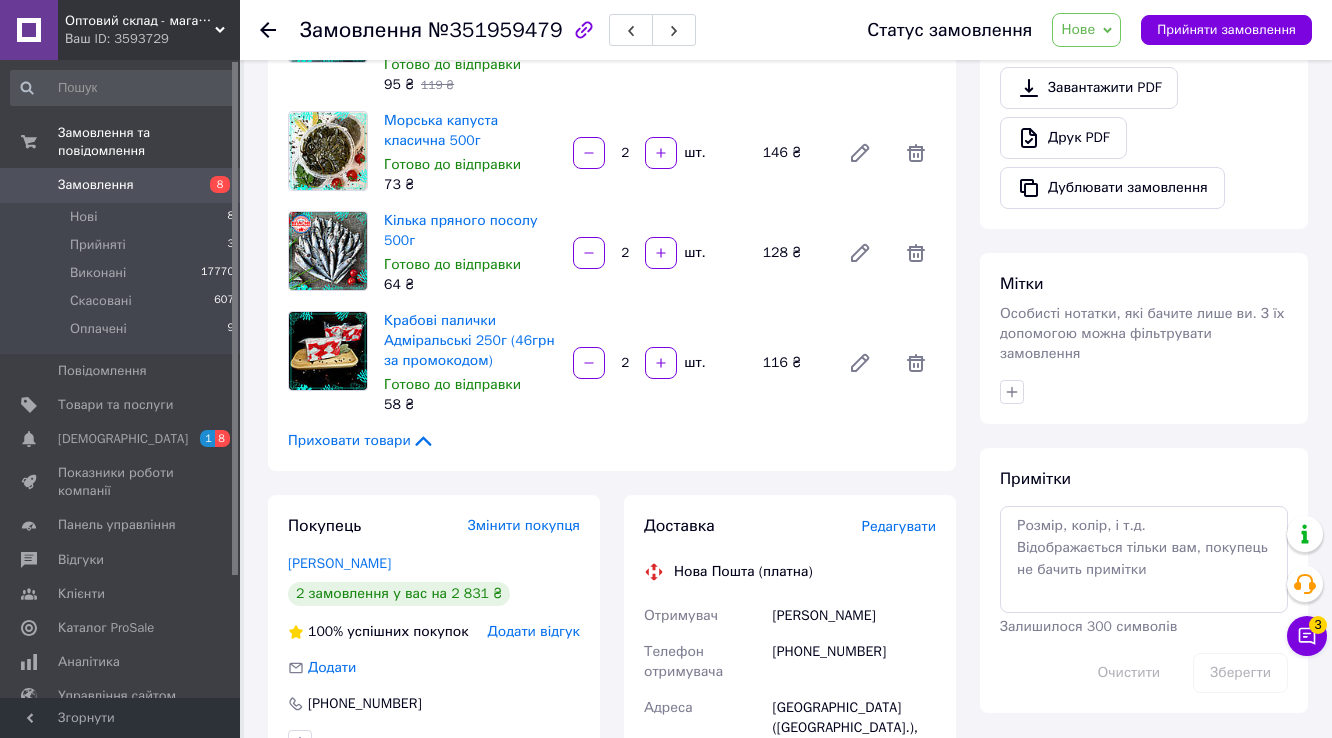 scroll, scrollTop: 351, scrollLeft: 0, axis: vertical 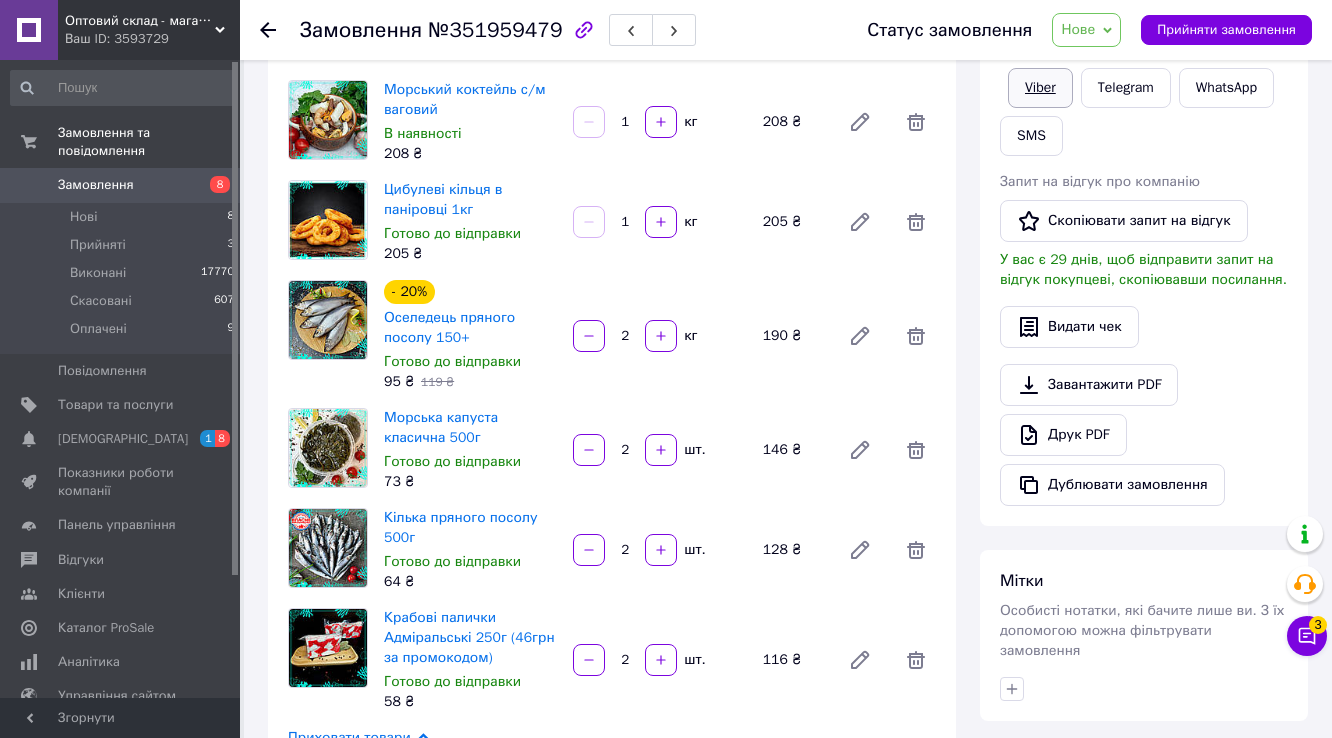 click on "Viber" at bounding box center [1040, 88] 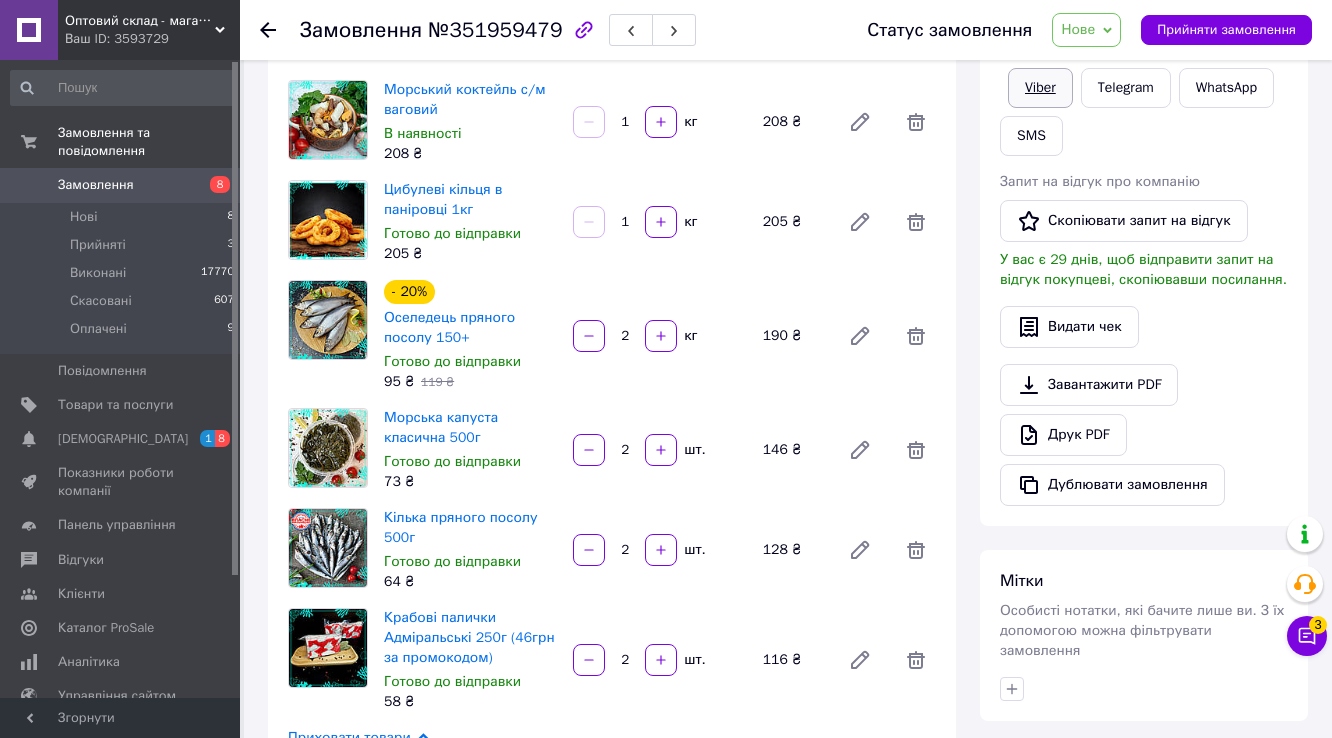 click on "Viber" at bounding box center (1040, 88) 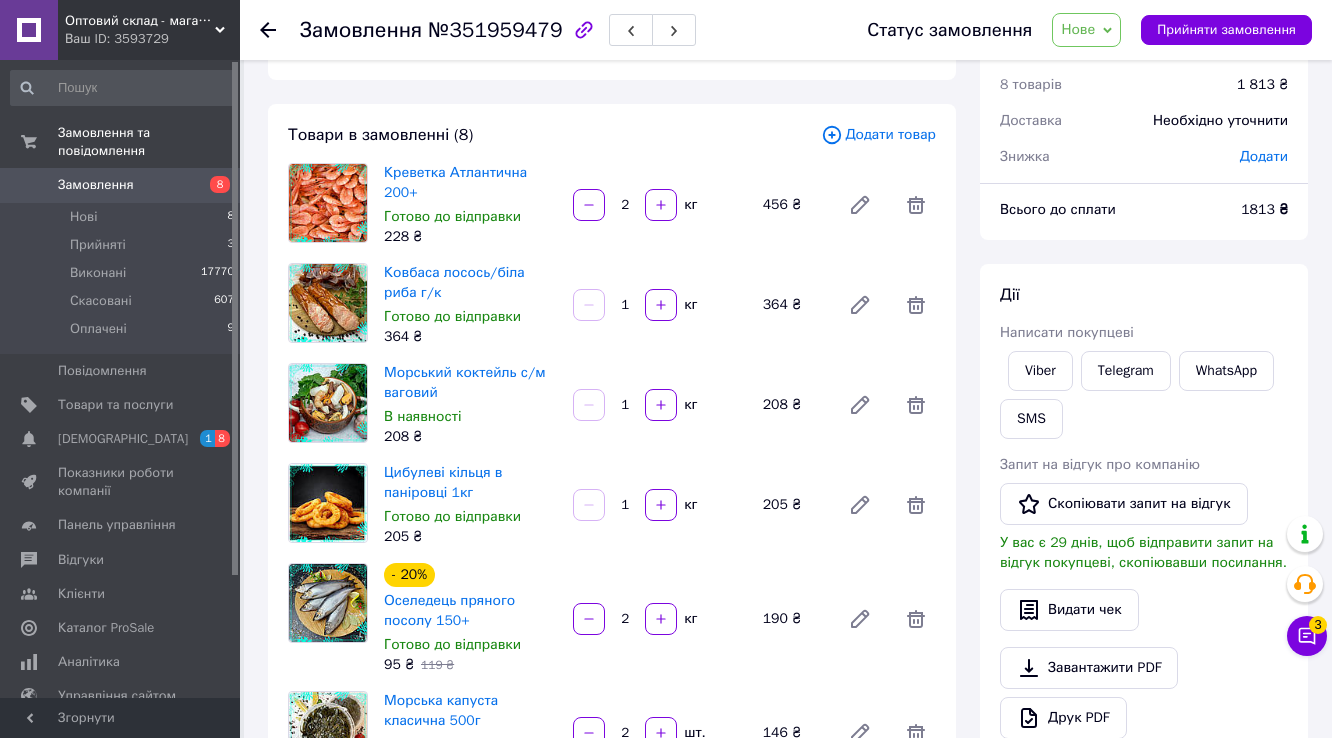 scroll, scrollTop: 33, scrollLeft: 0, axis: vertical 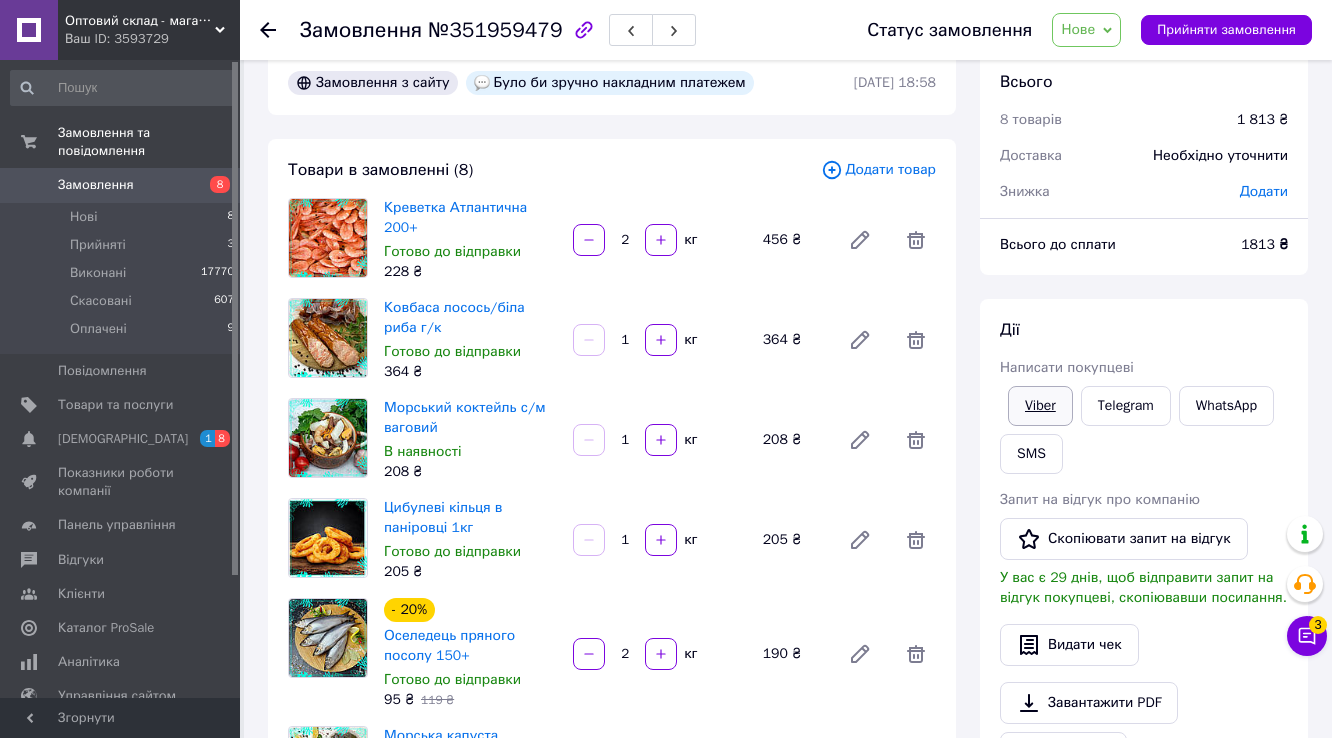 click on "Viber" at bounding box center [1040, 406] 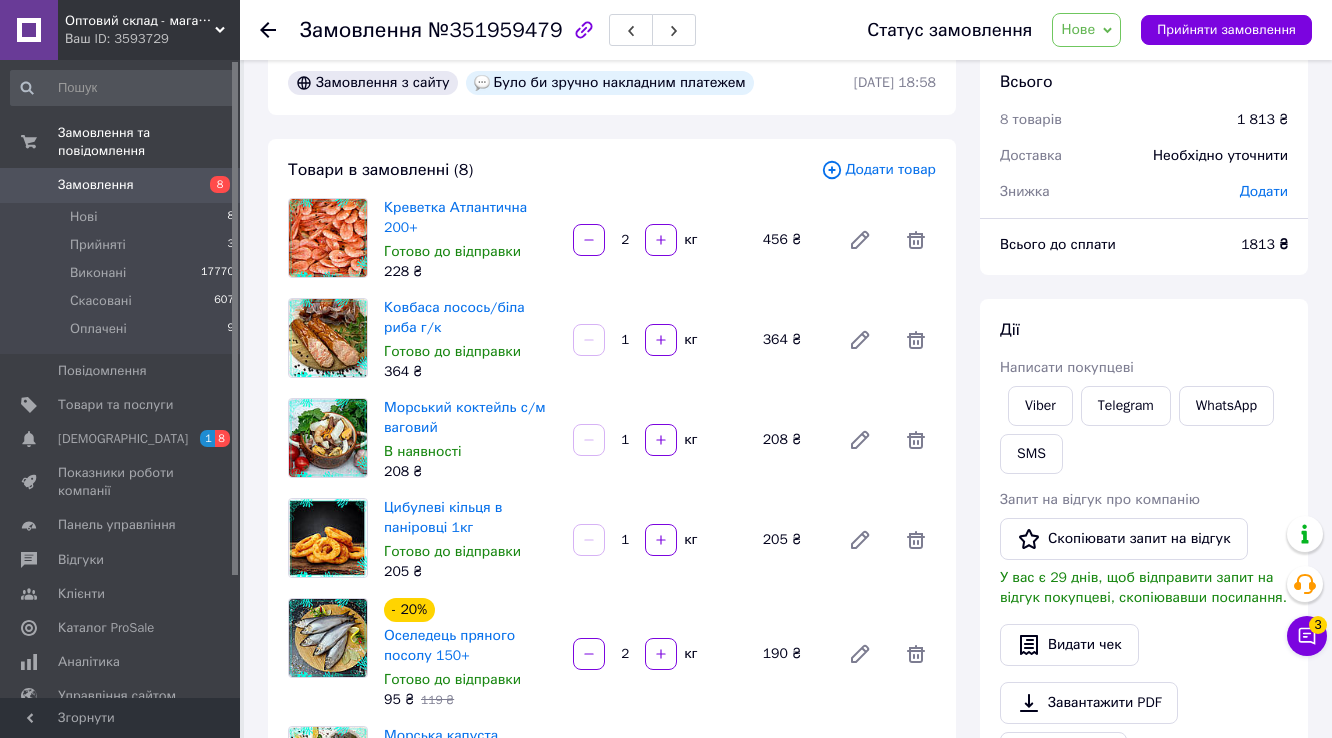click 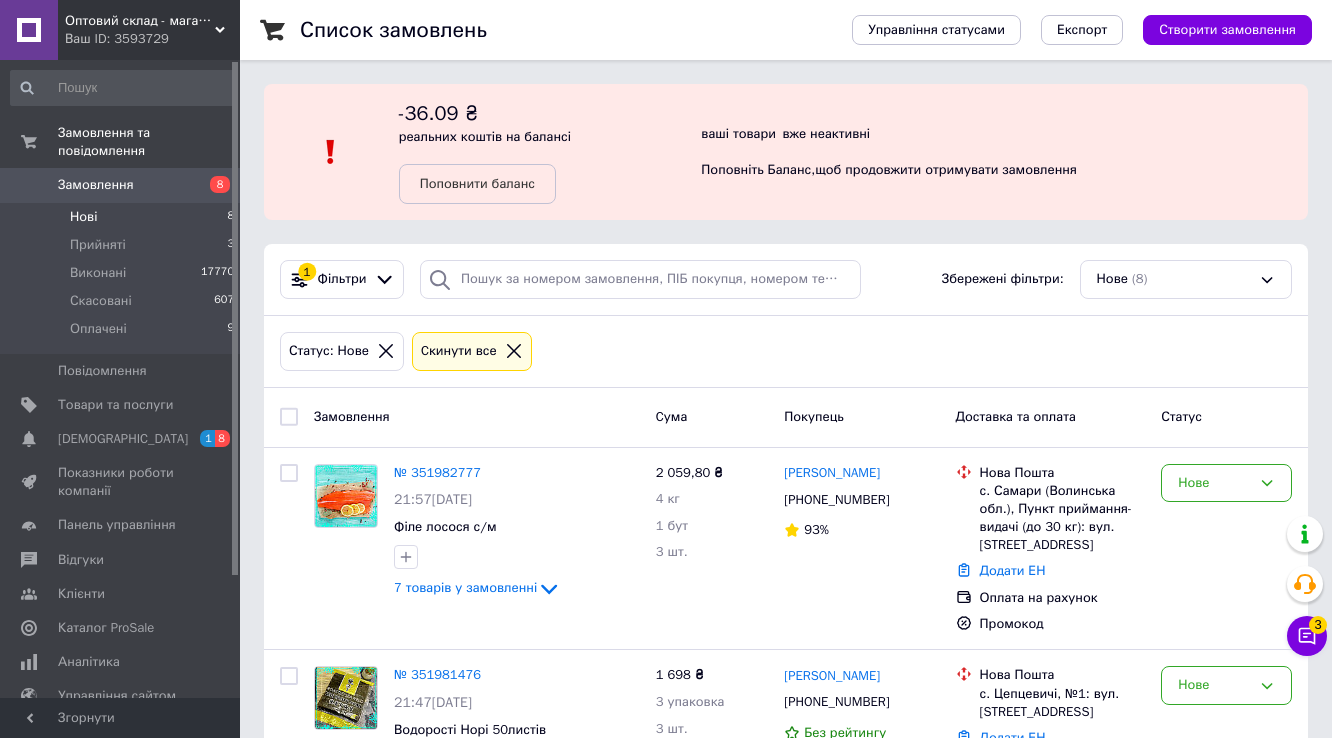 scroll, scrollTop: 838, scrollLeft: 0, axis: vertical 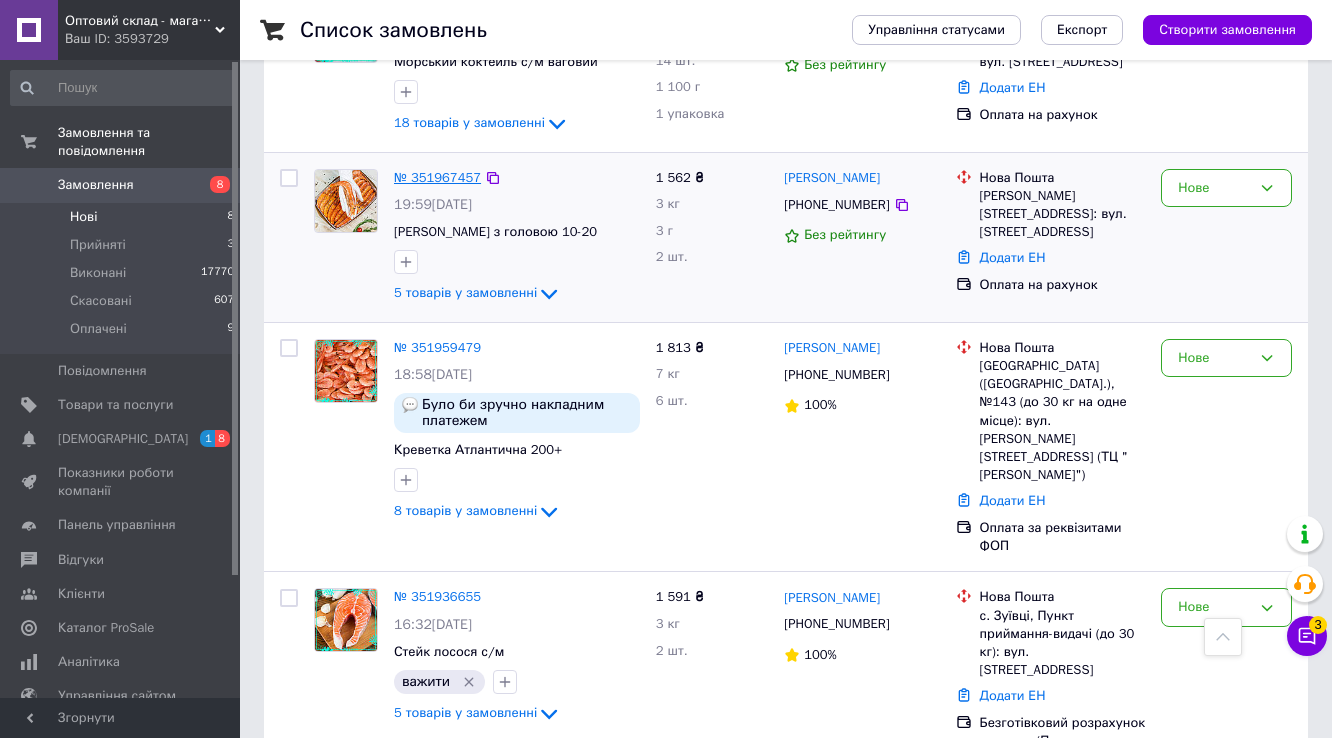 click on "№ 351967457" at bounding box center [437, 177] 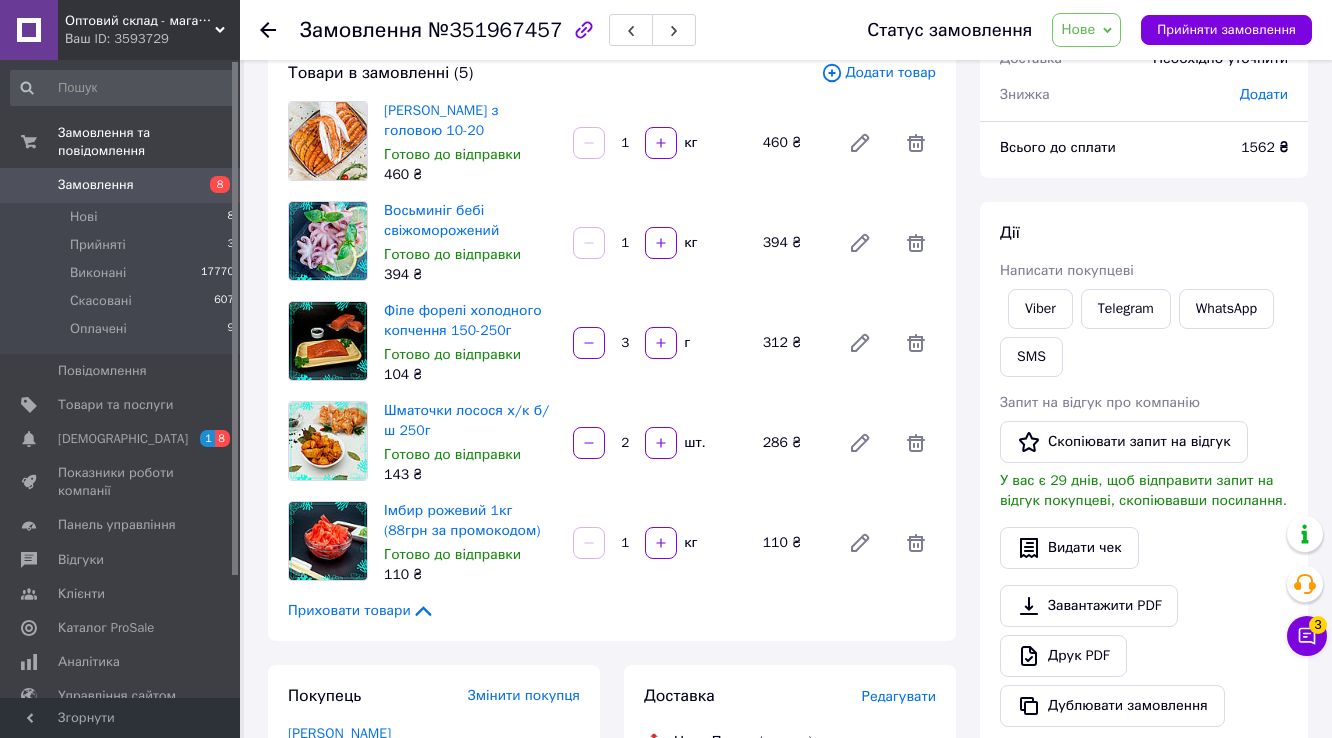 scroll, scrollTop: 124, scrollLeft: 0, axis: vertical 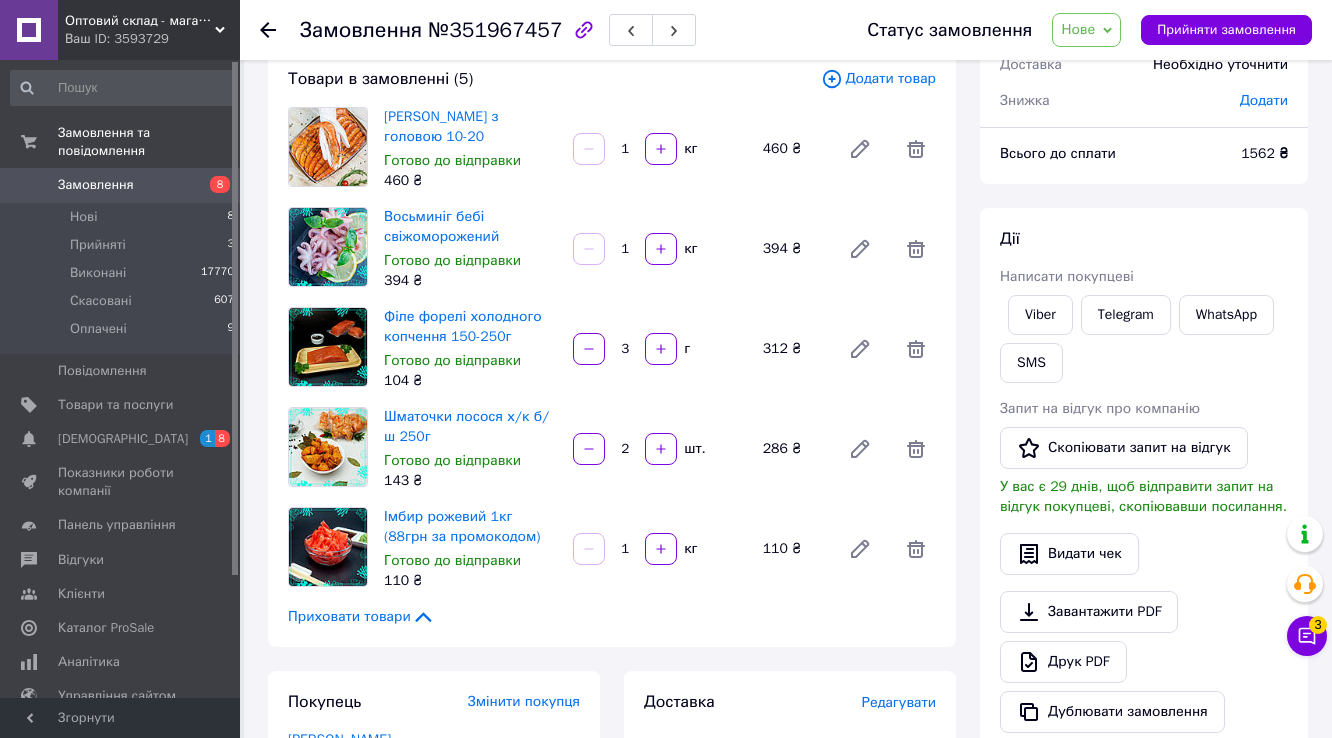 click 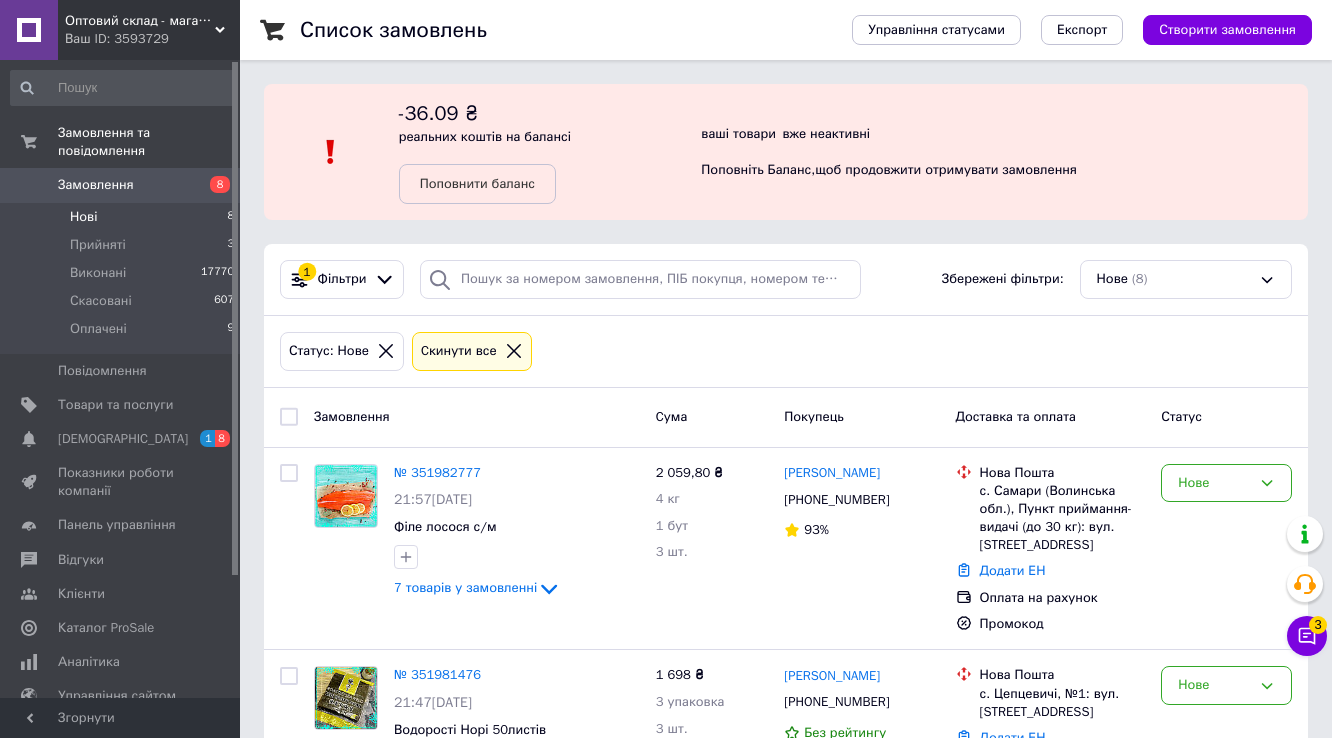 scroll, scrollTop: 838, scrollLeft: 0, axis: vertical 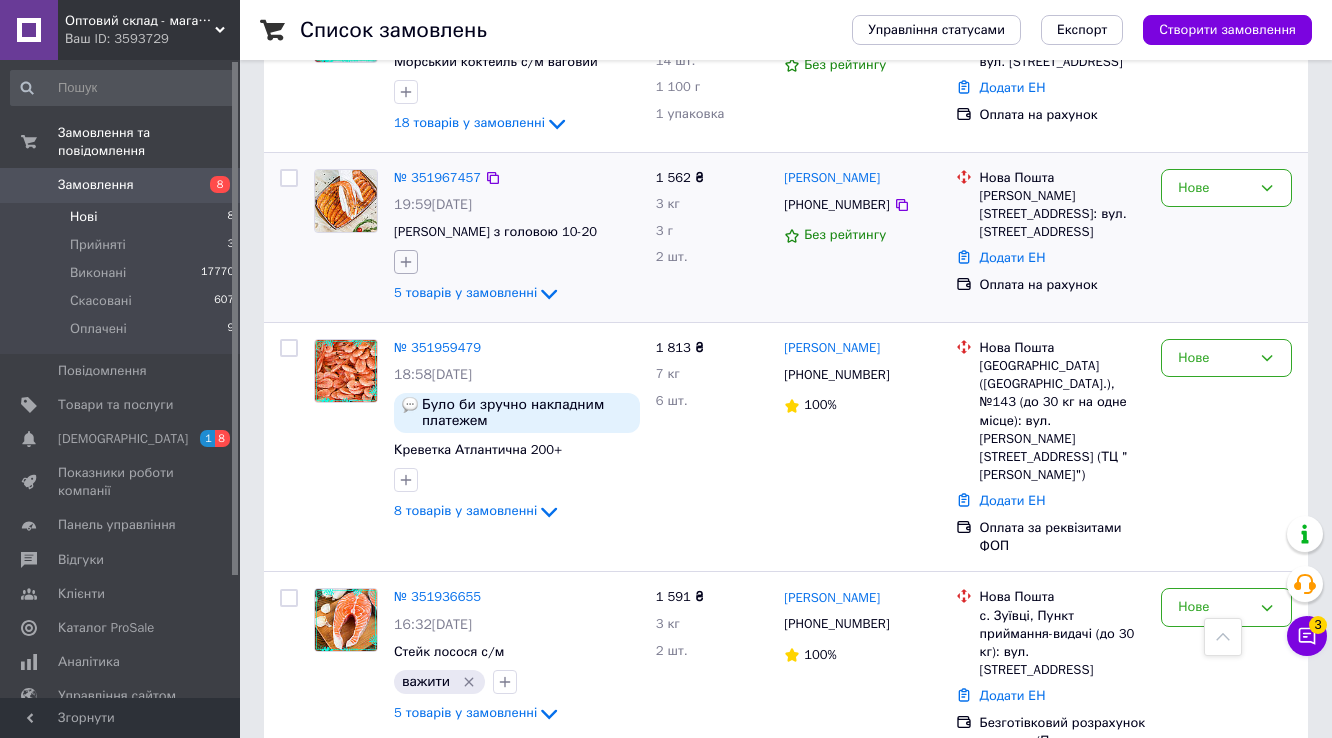 click 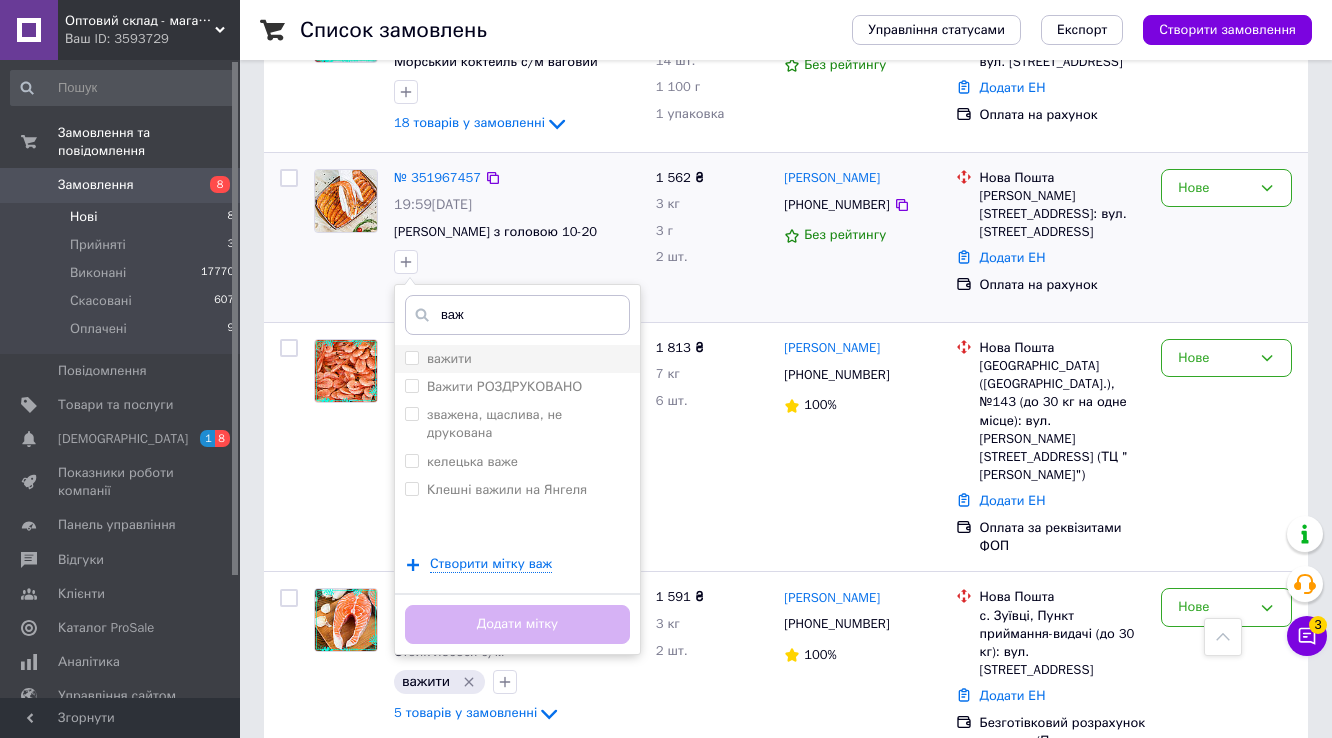 type on "важ" 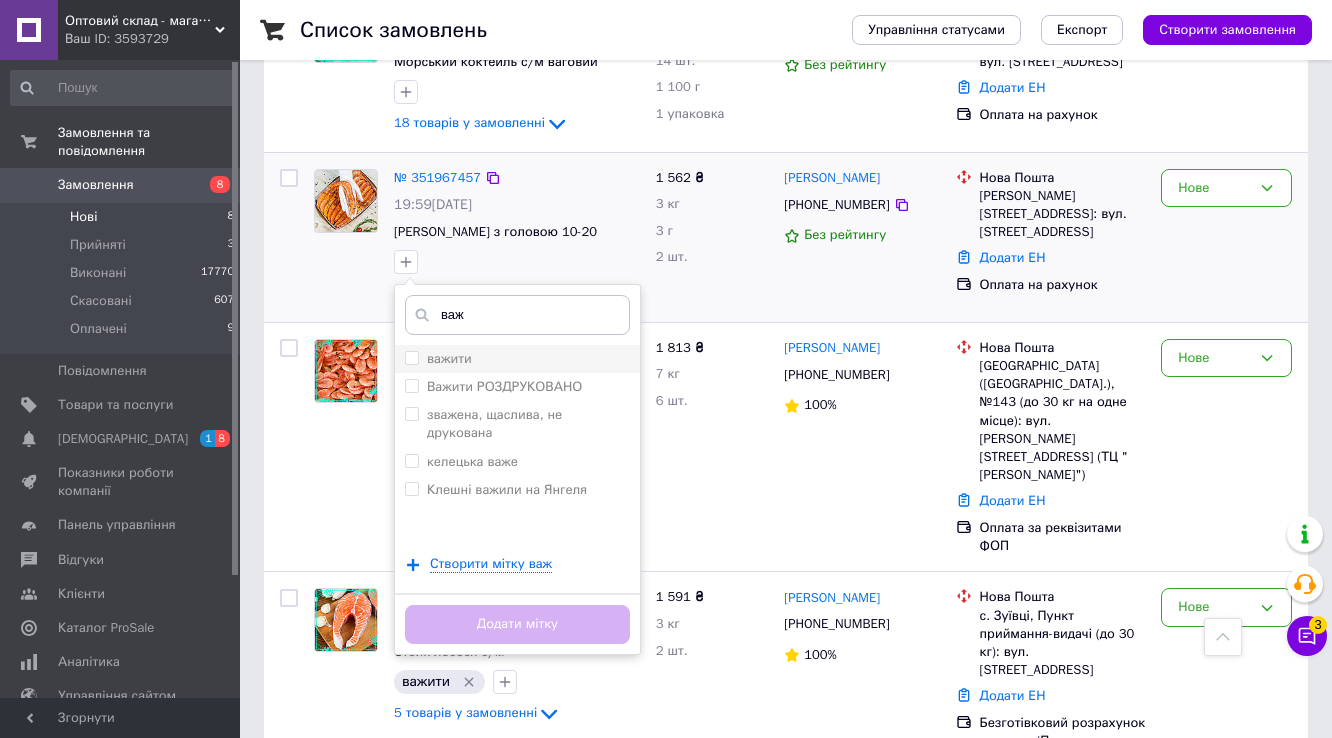 click on "важити" at bounding box center [411, 357] 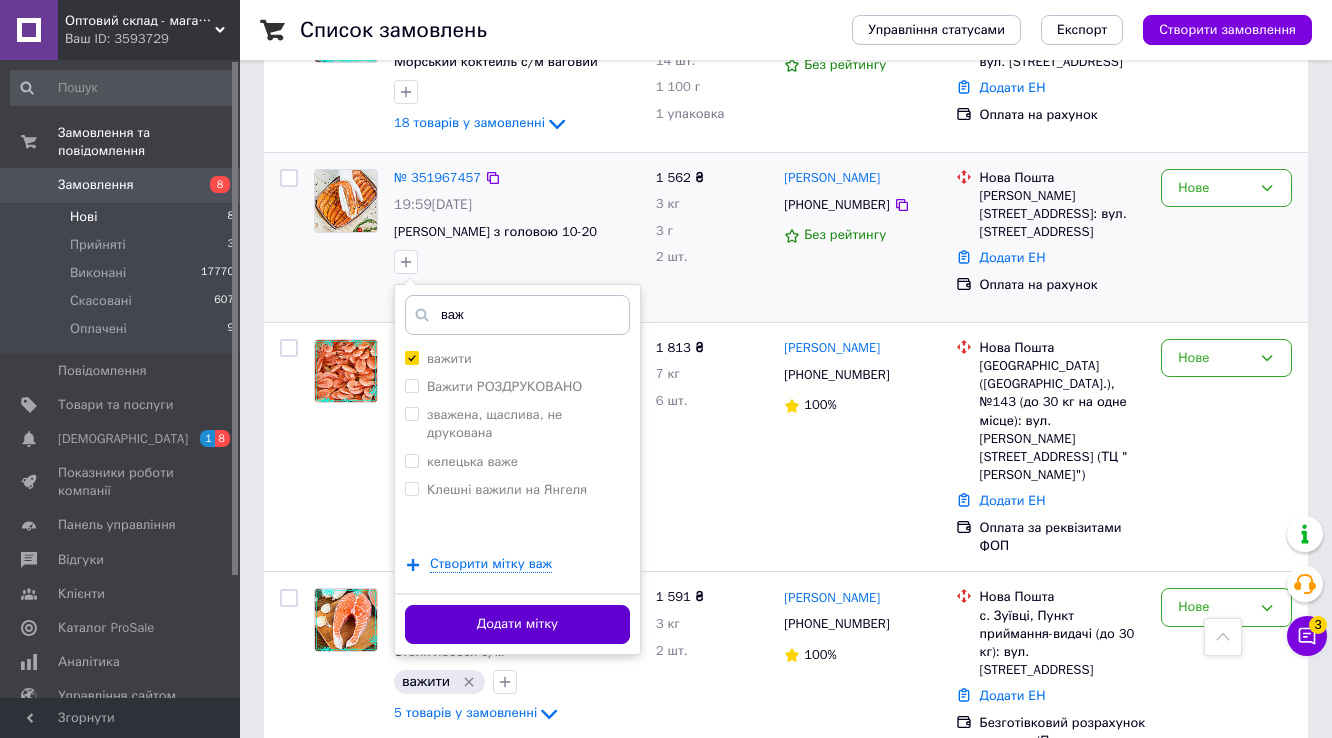 click on "Додати мітку" at bounding box center (517, 624) 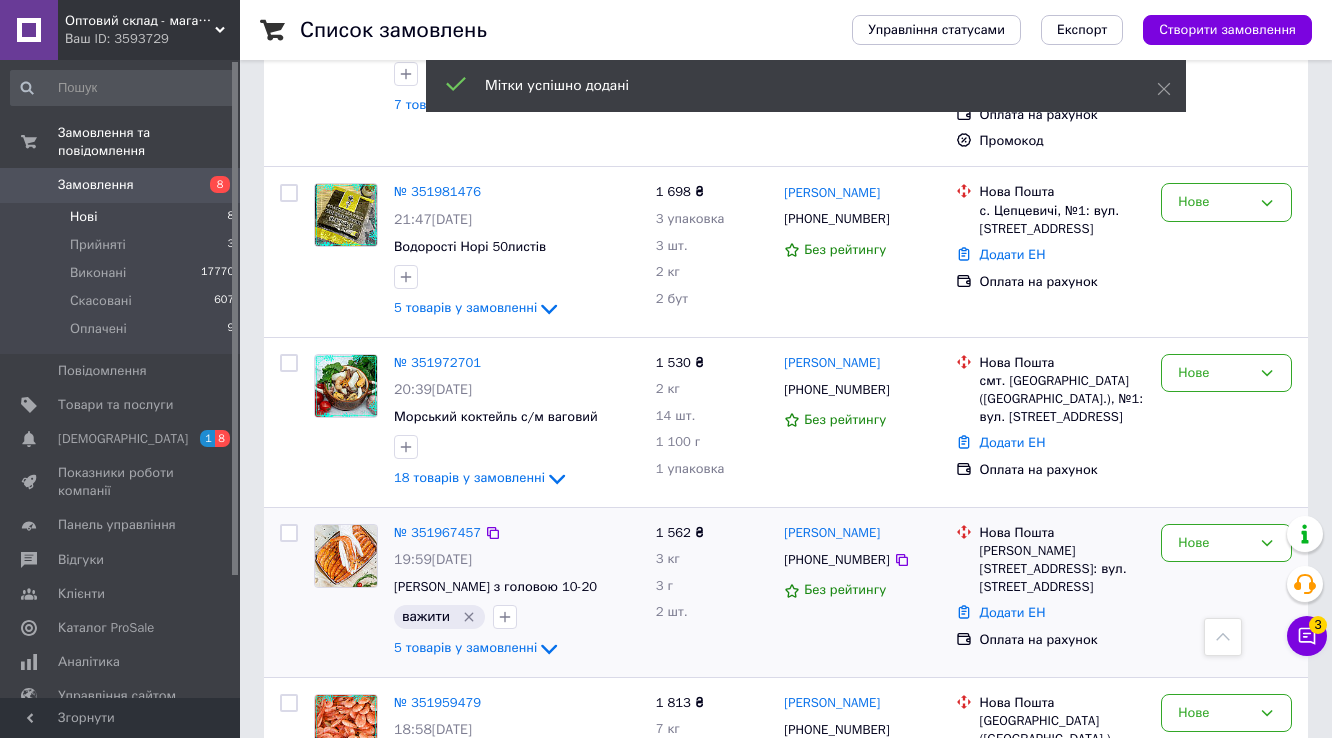 scroll, scrollTop: 426, scrollLeft: 0, axis: vertical 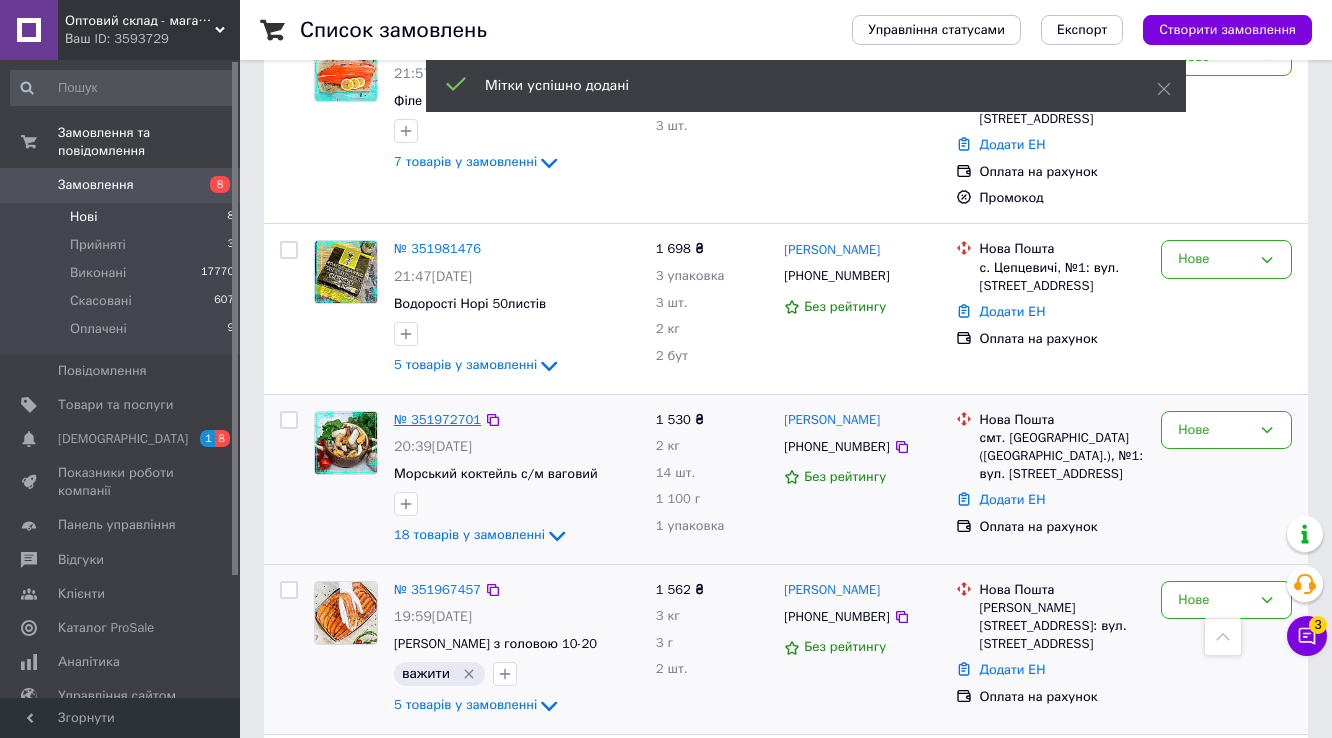 click on "№ 351972701" at bounding box center (437, 419) 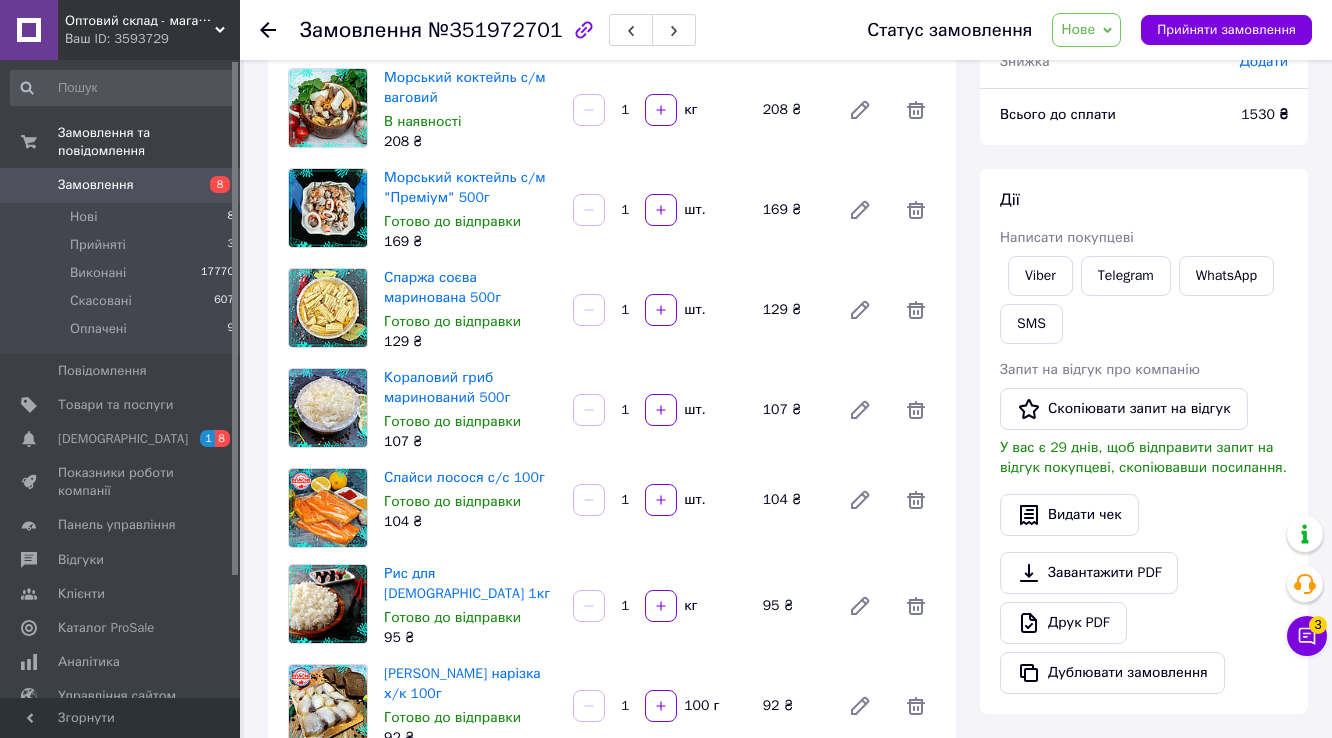 scroll, scrollTop: 0, scrollLeft: 0, axis: both 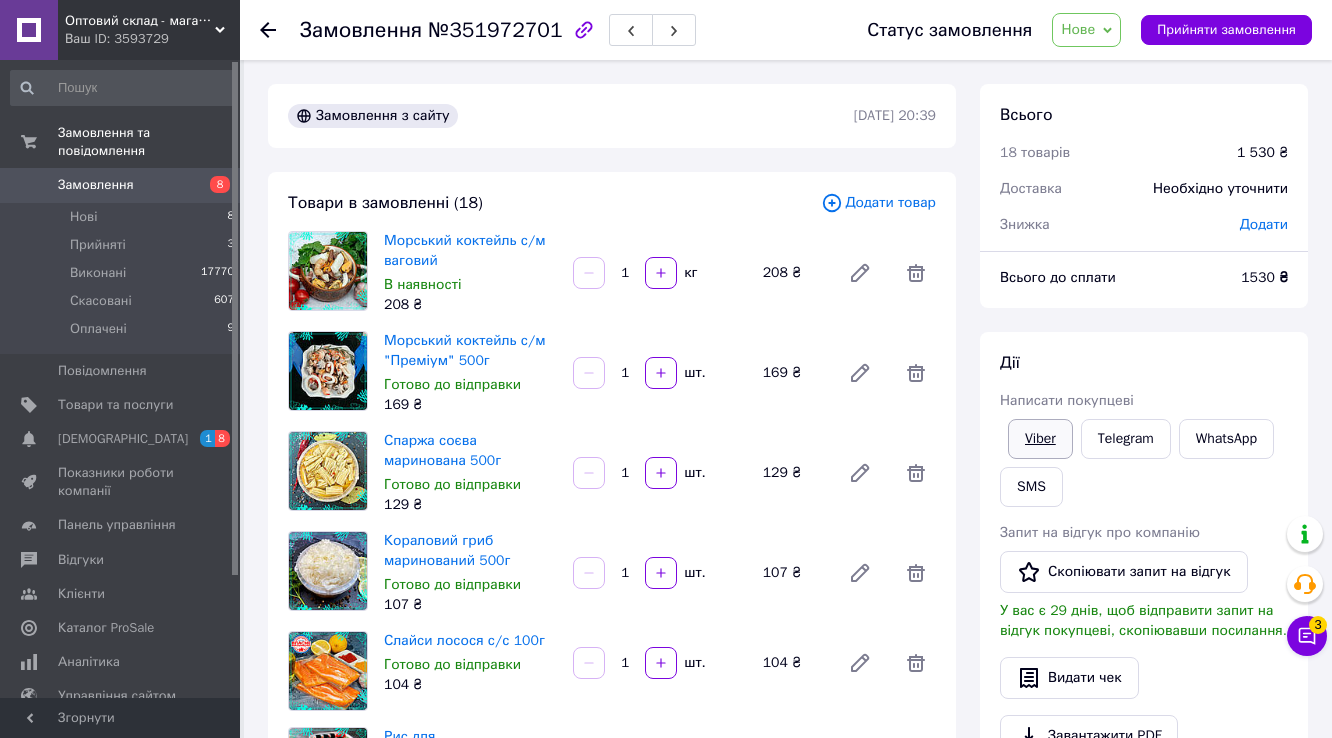 click on "Viber" at bounding box center [1040, 439] 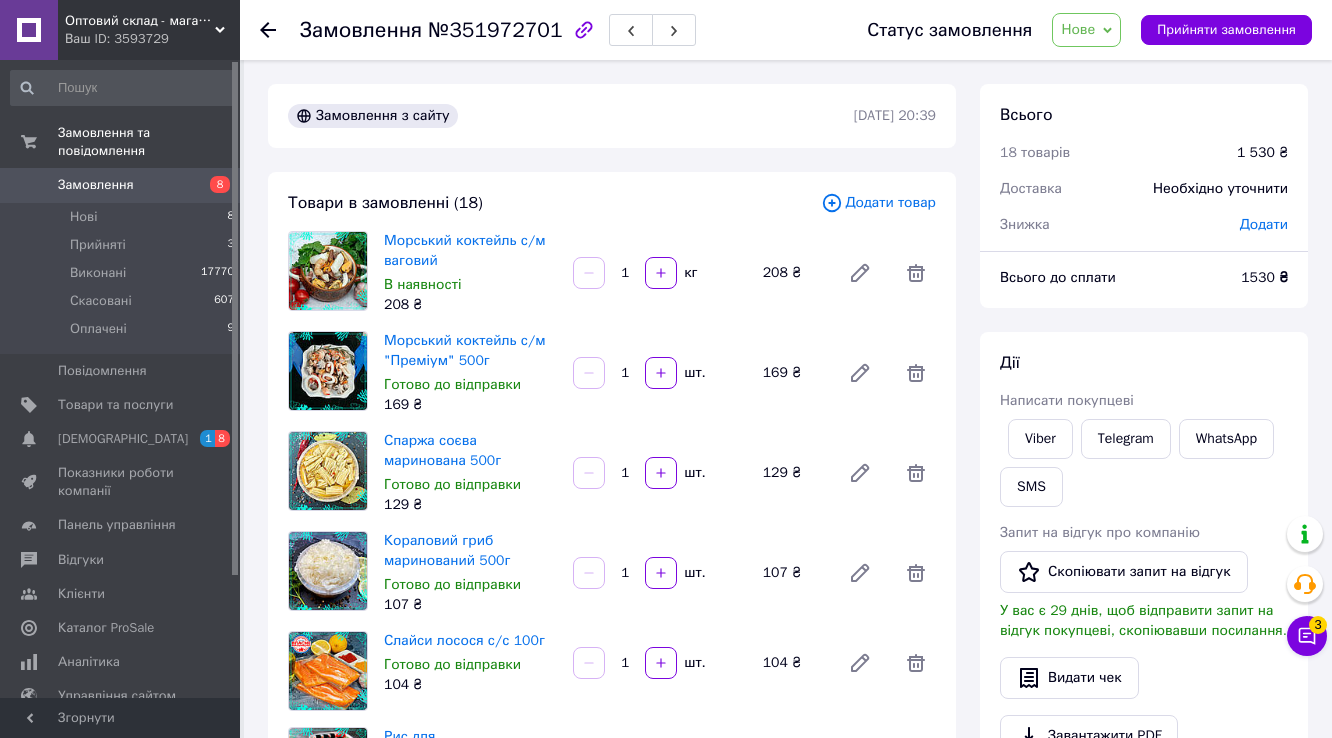 click on "Нове" at bounding box center (1078, 29) 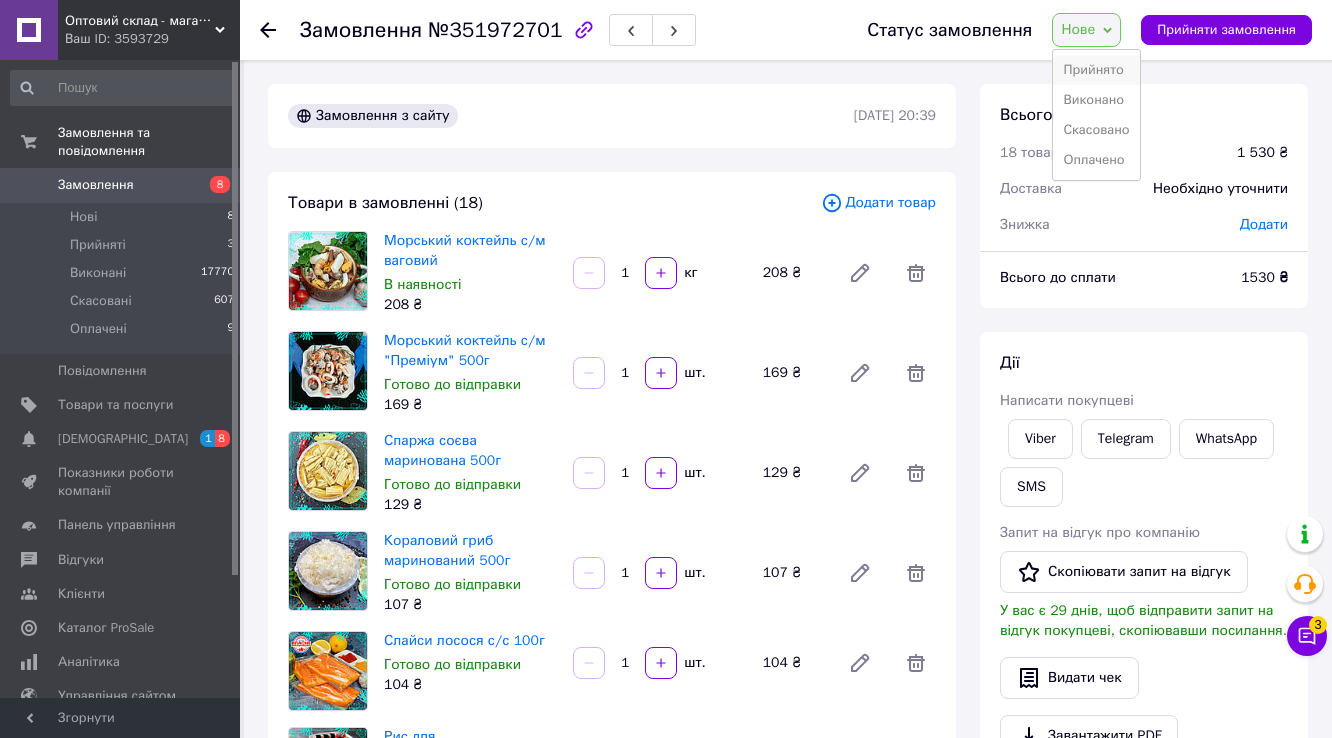 click on "Прийнято" at bounding box center [1096, 70] 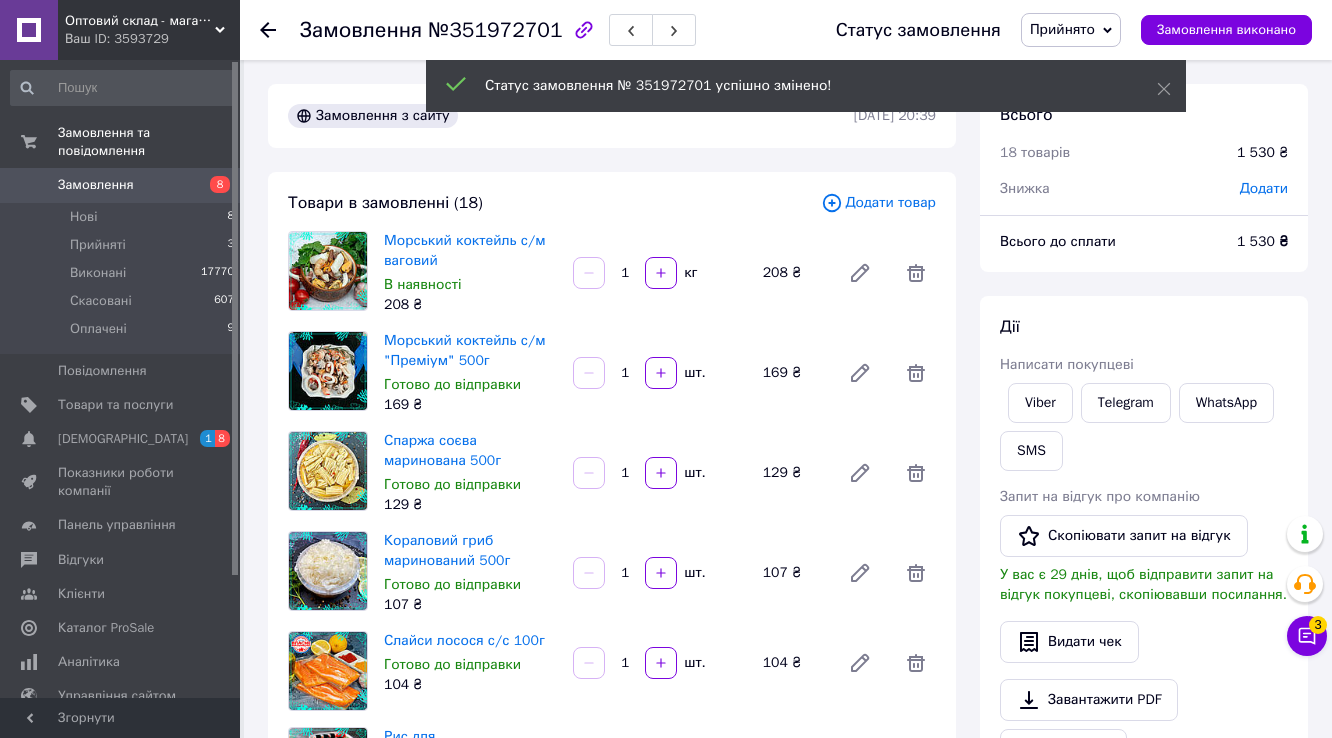 click 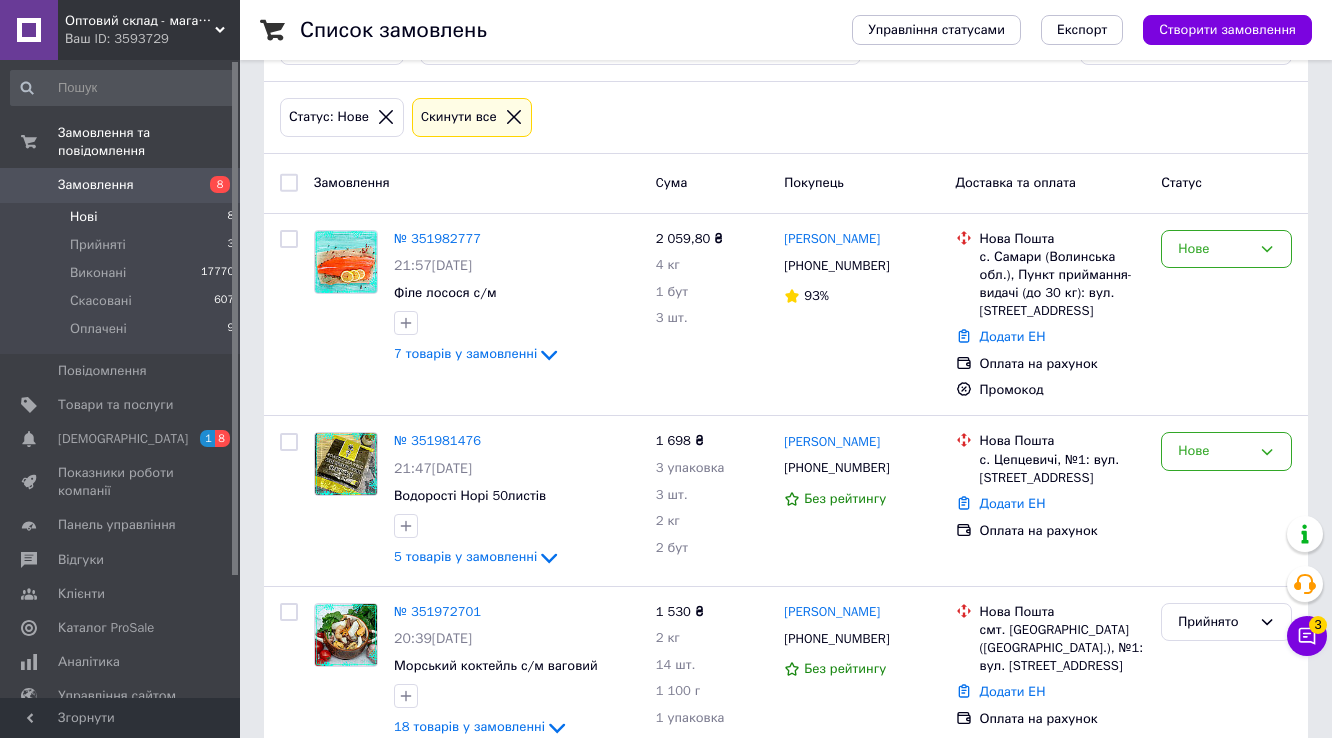 scroll, scrollTop: 238, scrollLeft: 0, axis: vertical 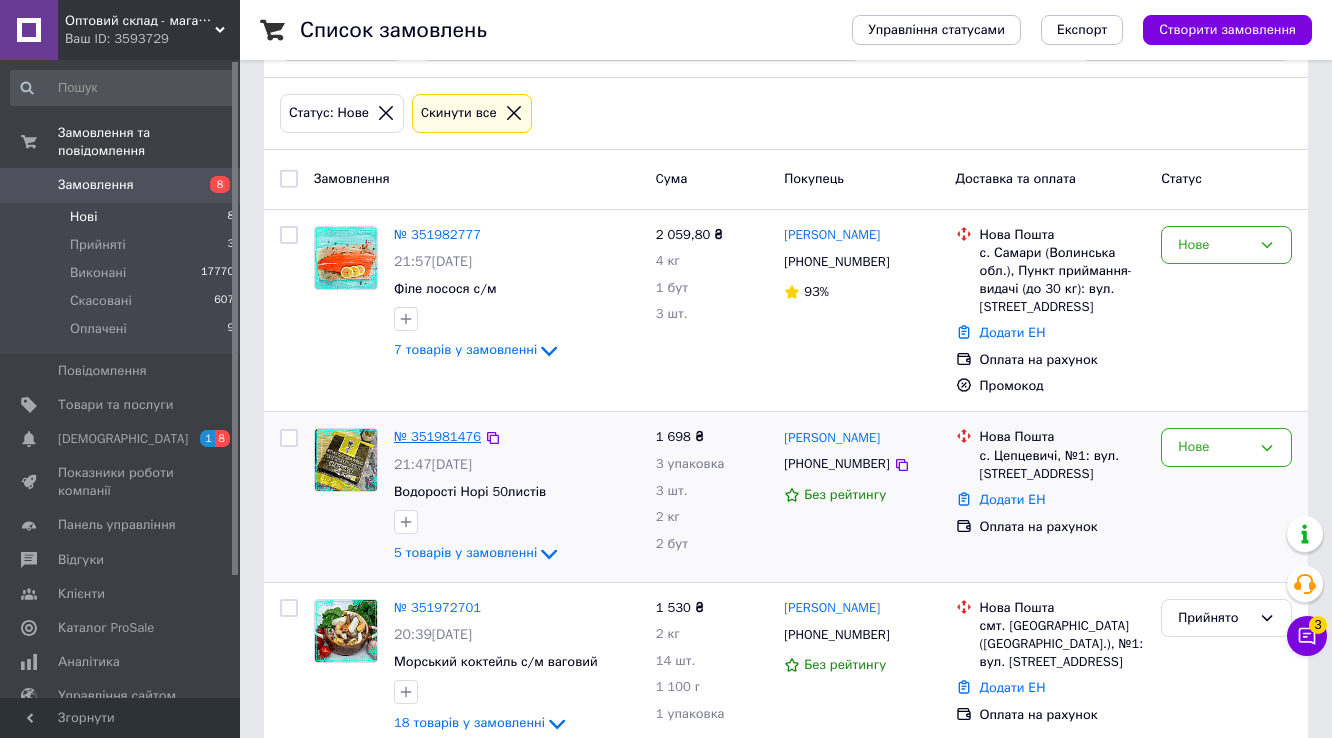 click on "№ 351981476" at bounding box center [437, 436] 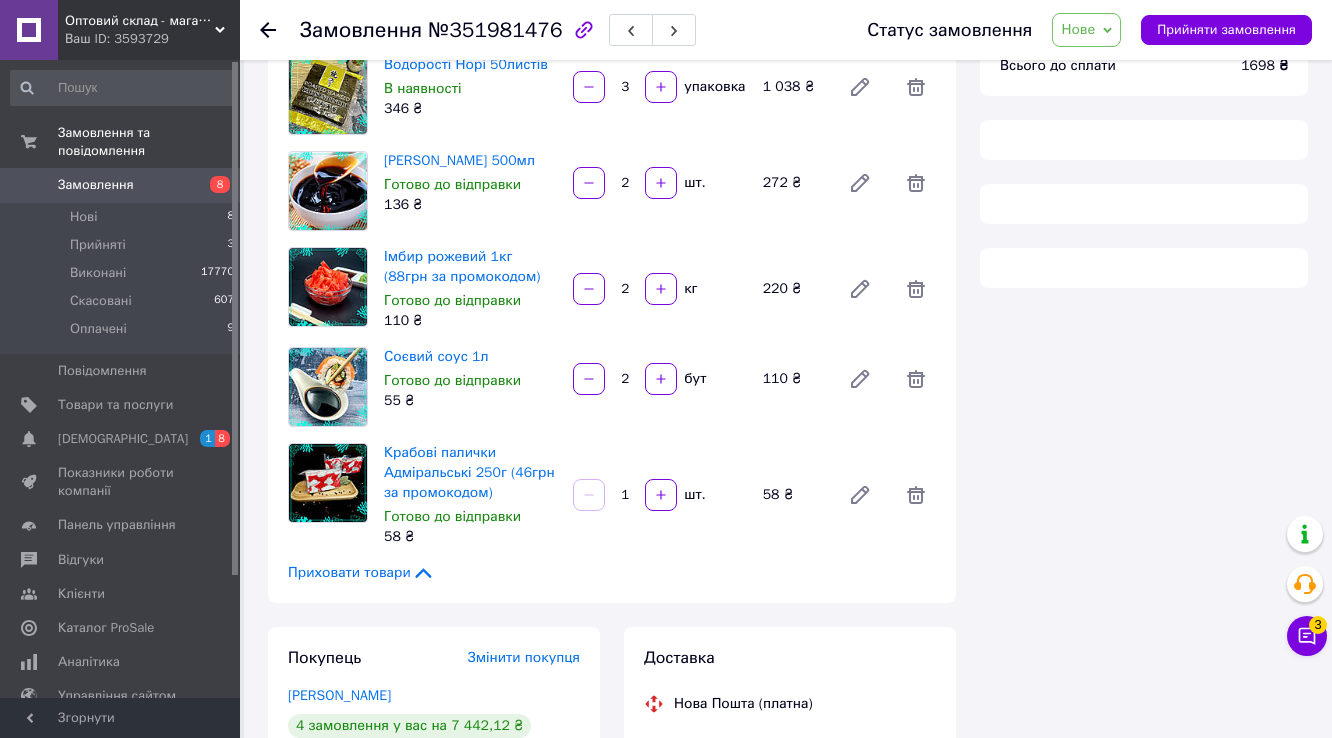 scroll, scrollTop: 238, scrollLeft: 0, axis: vertical 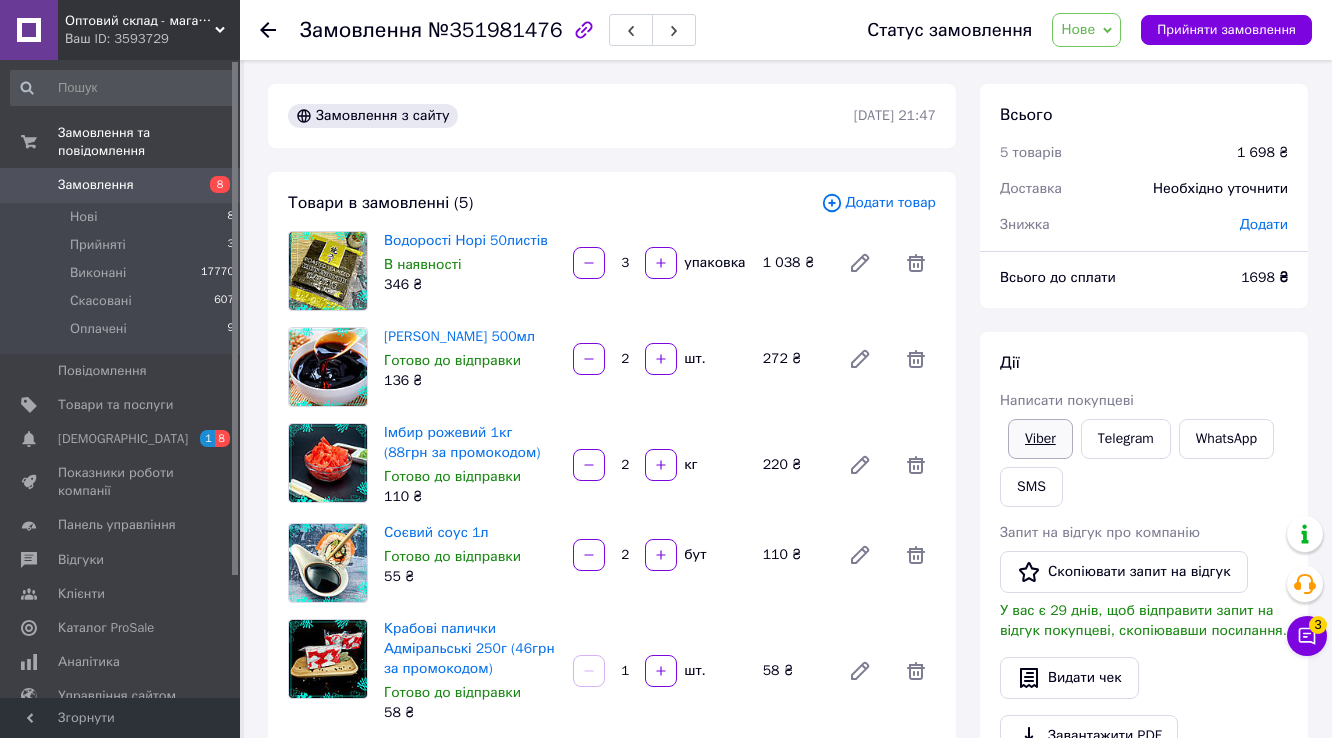 click on "Viber" at bounding box center (1040, 439) 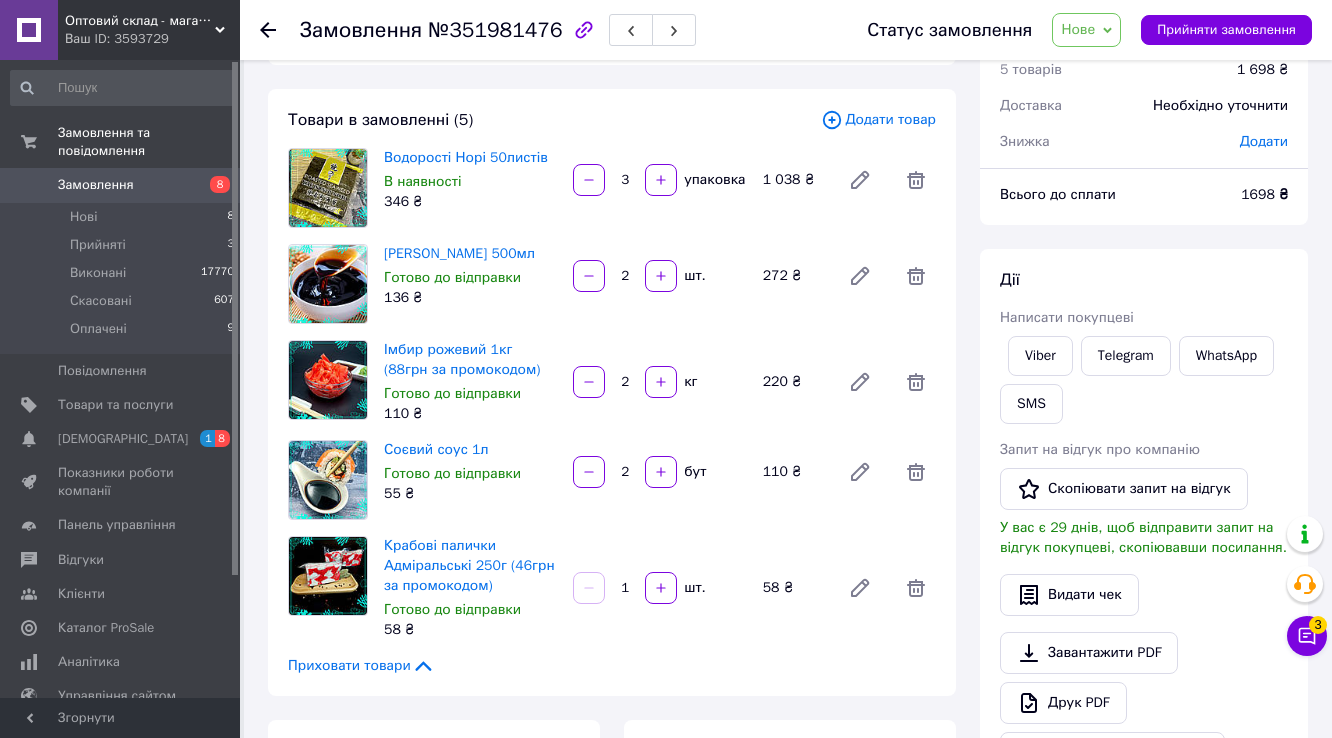 scroll, scrollTop: 78, scrollLeft: 0, axis: vertical 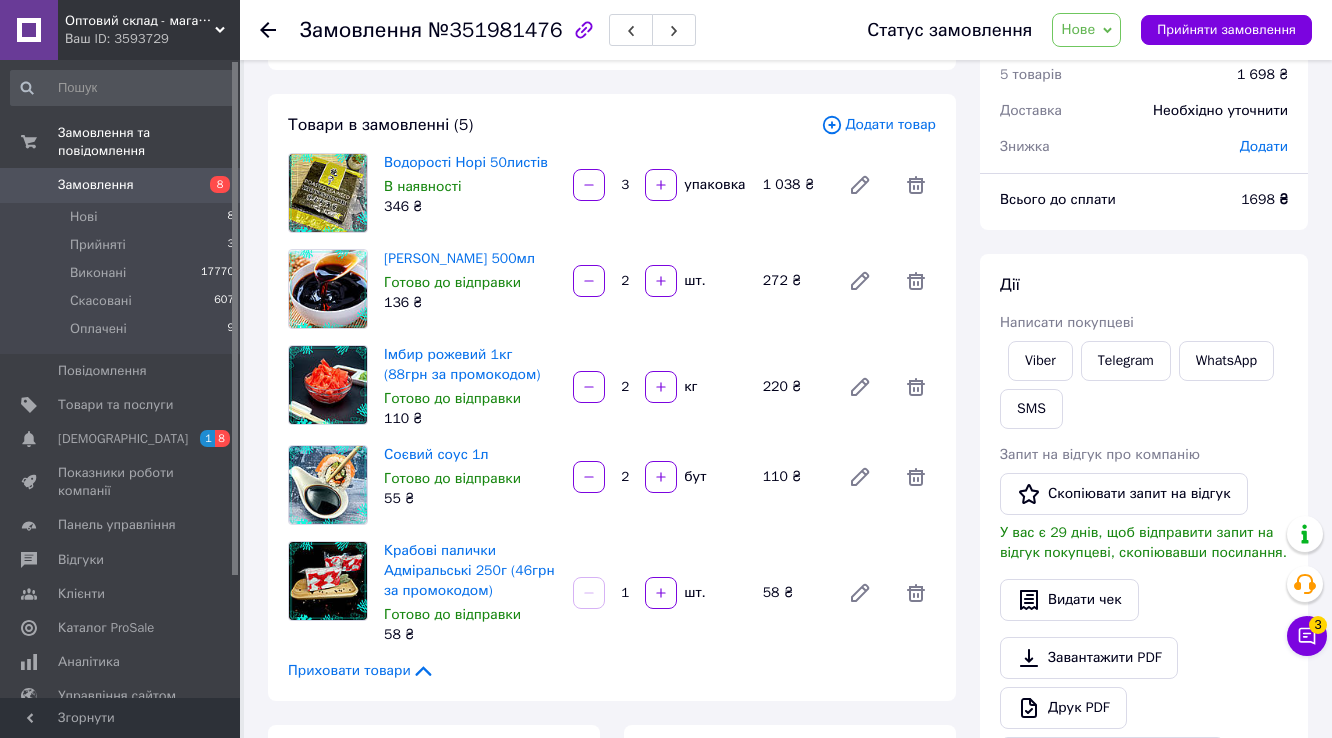 click on "Viber" at bounding box center (1040, 361) 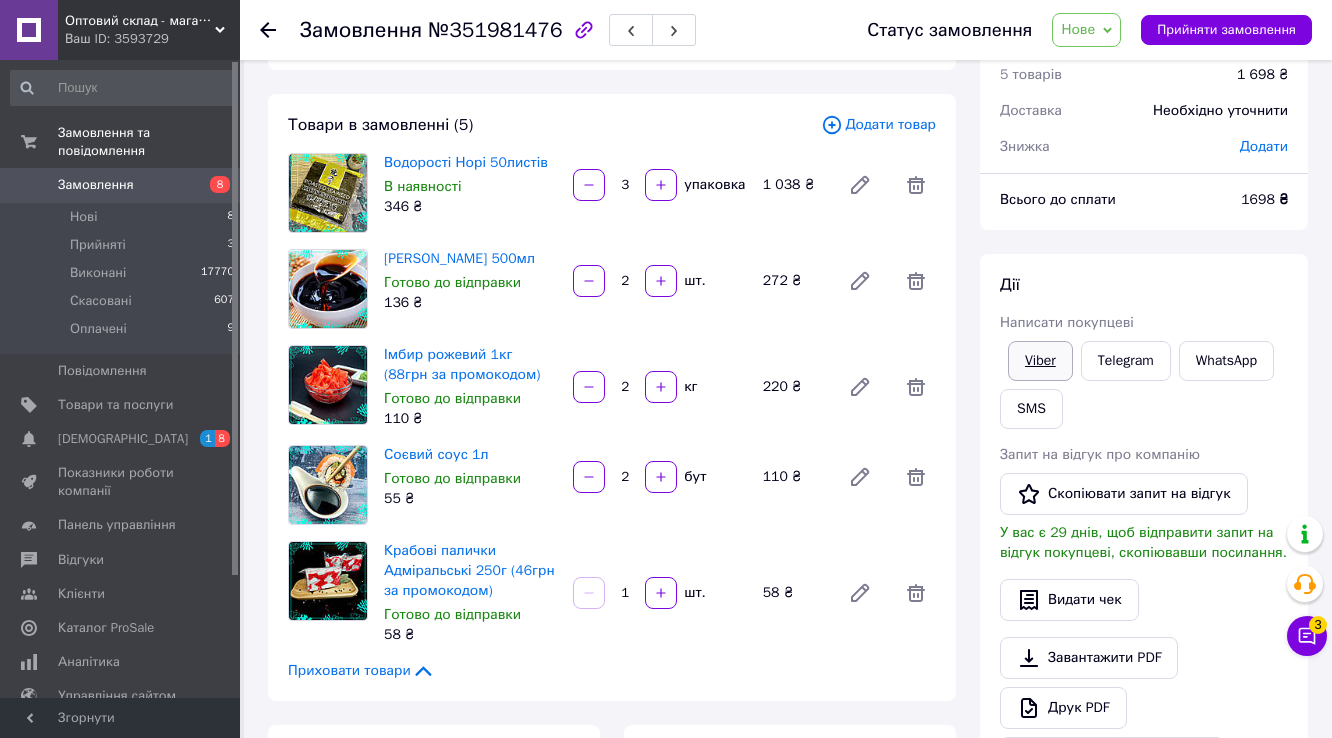 click on "Viber" at bounding box center (1040, 361) 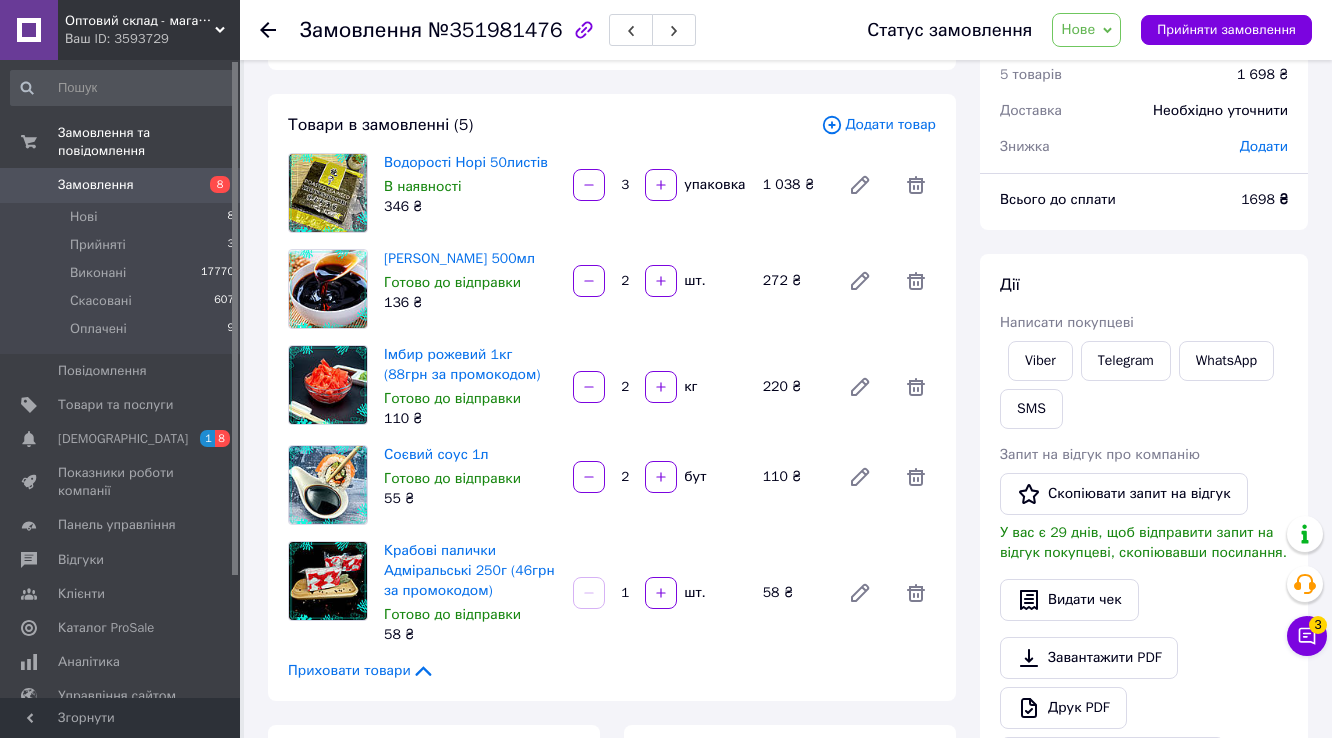 click on "Нове" at bounding box center [1078, 29] 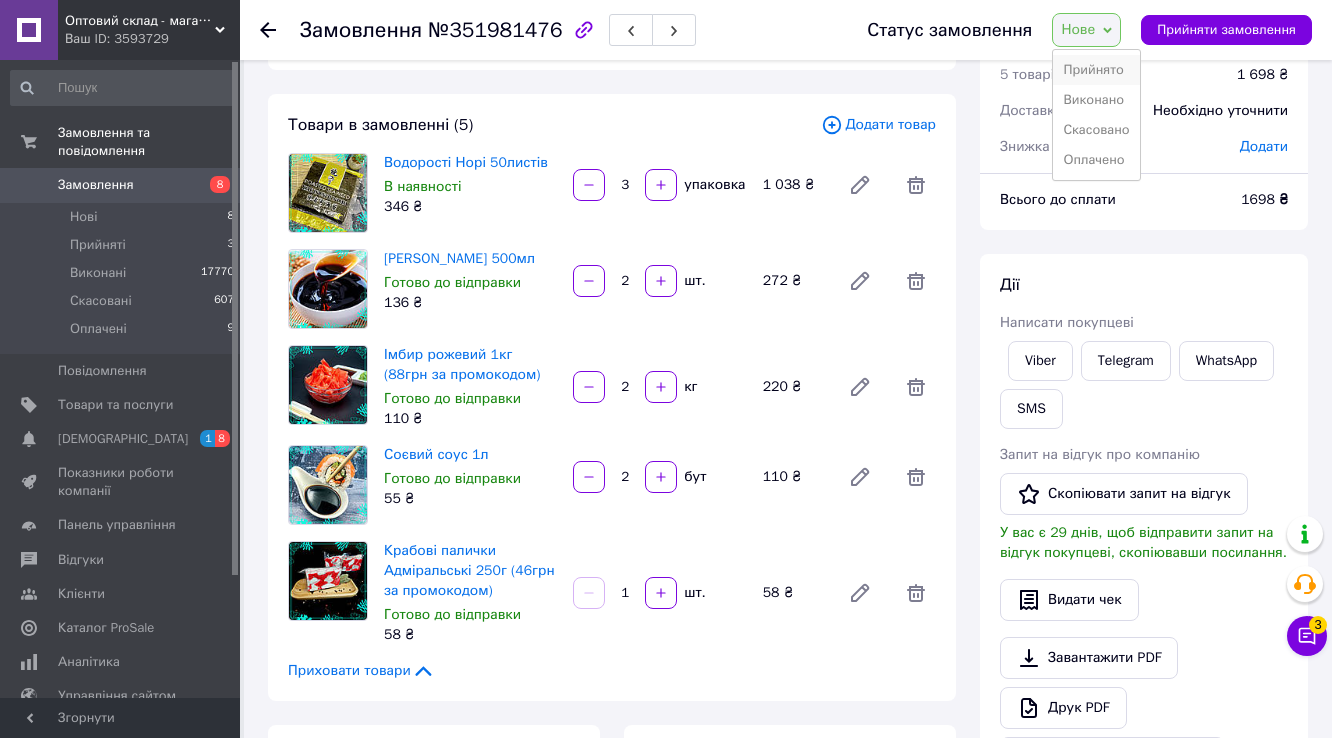 click on "Прийнято" at bounding box center (1096, 70) 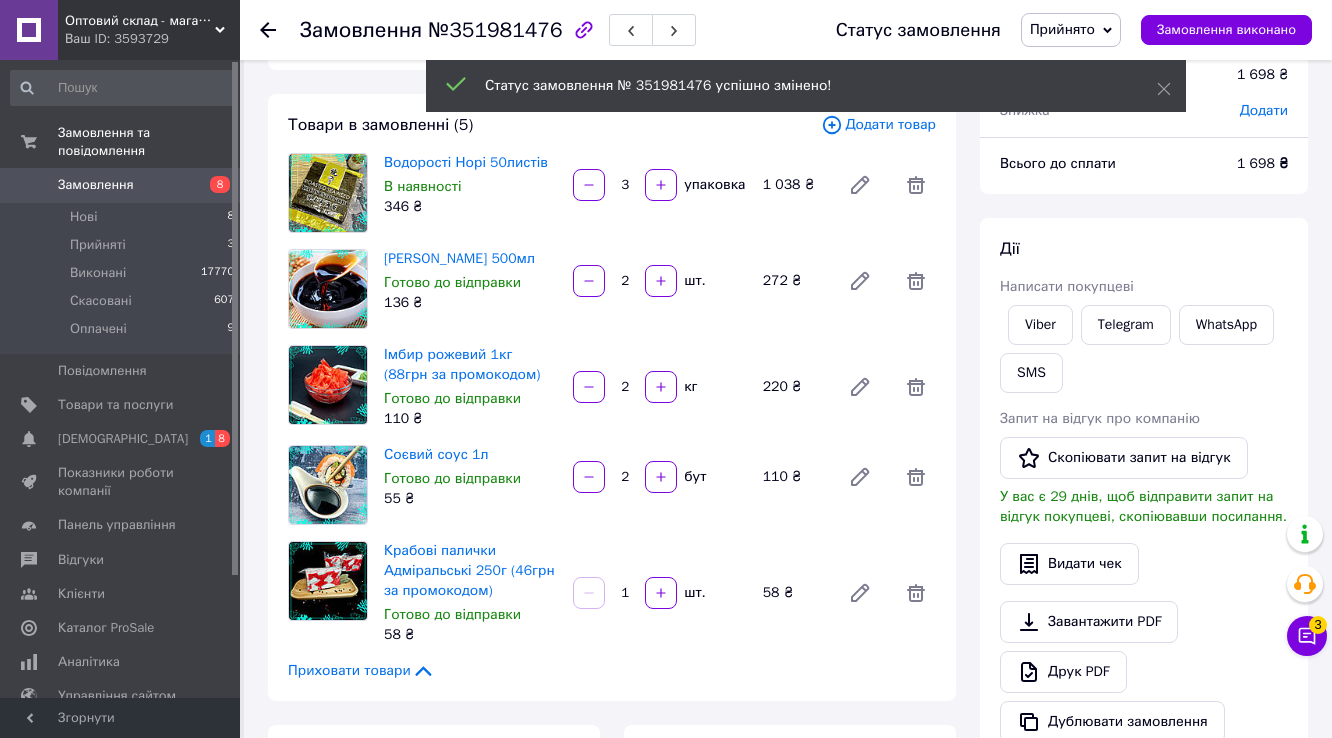 click 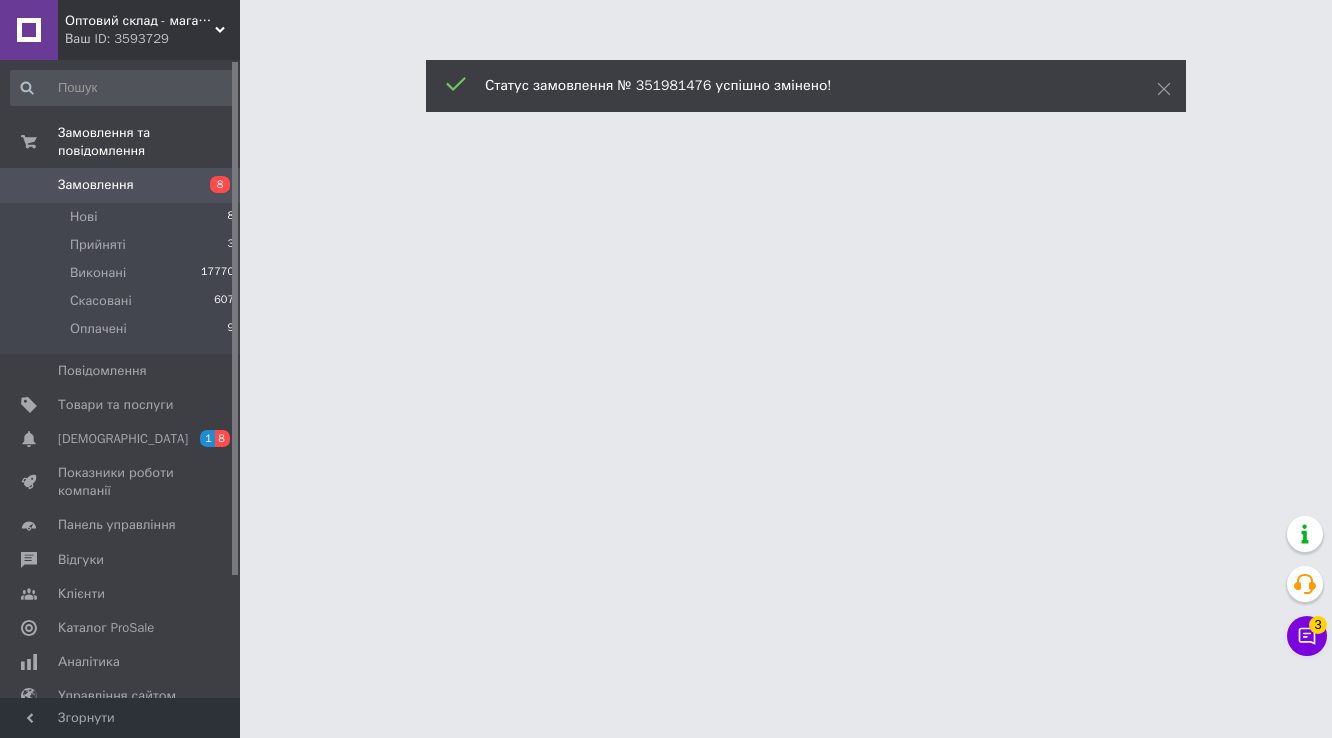 scroll, scrollTop: 0, scrollLeft: 0, axis: both 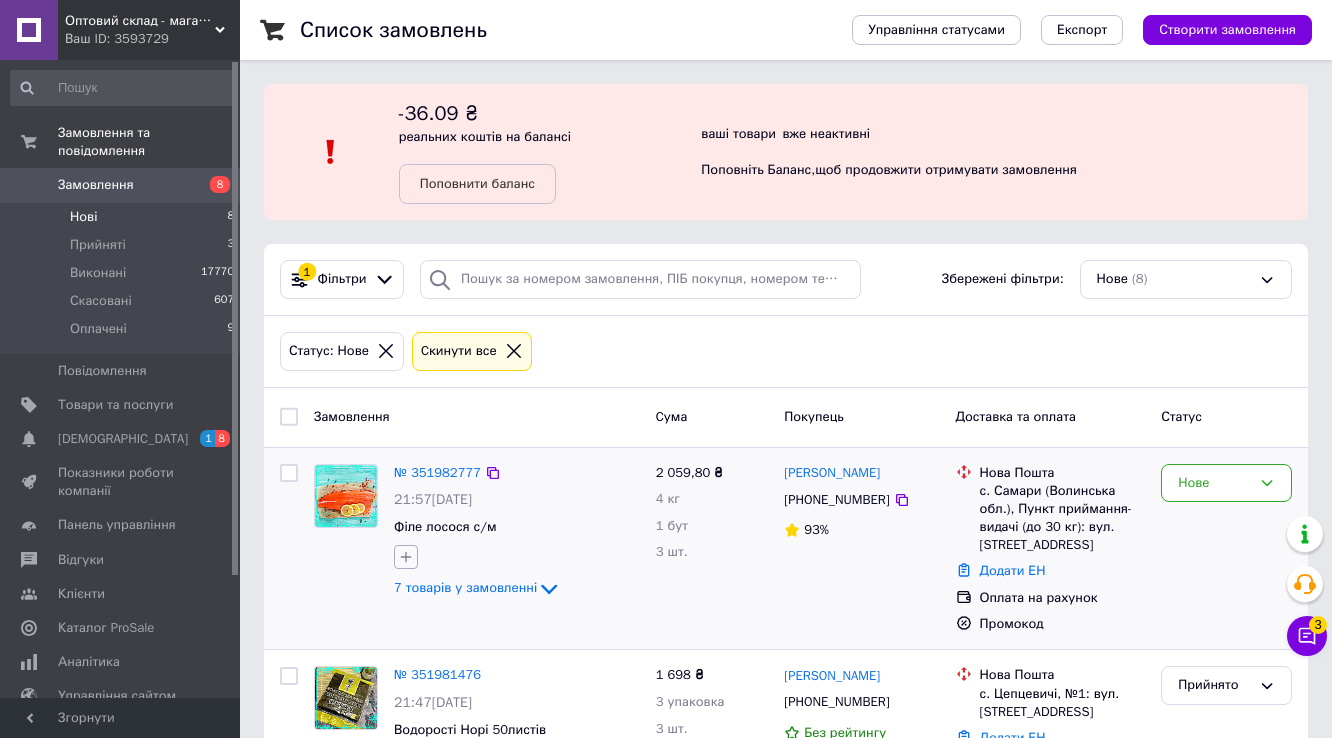 click 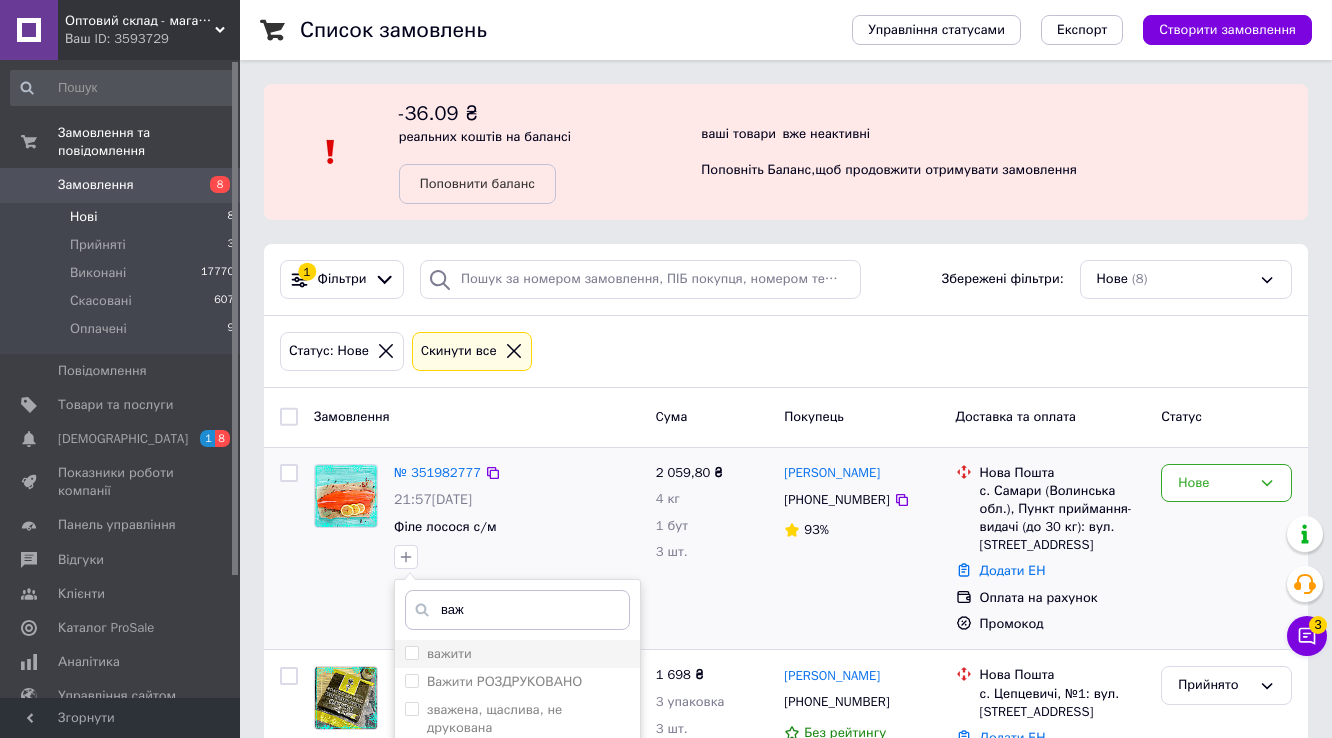 type on "важ" 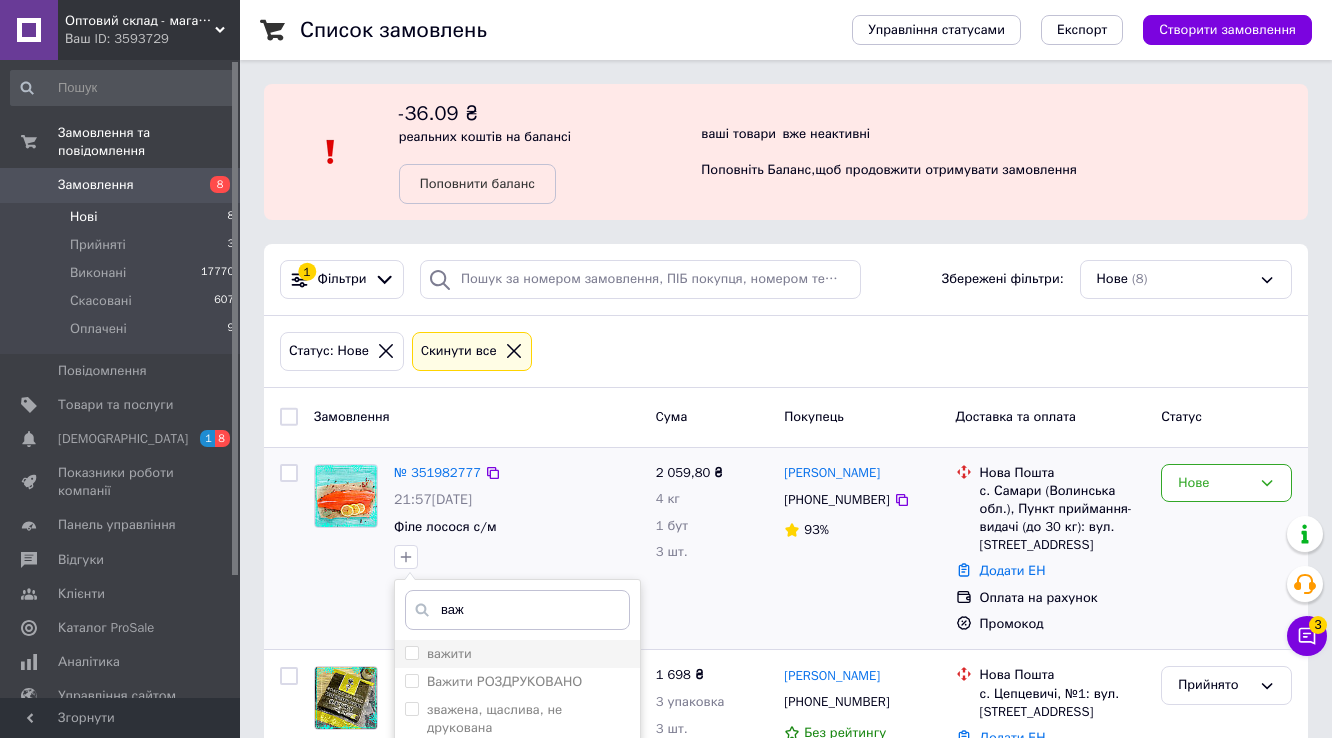 click on "важити" at bounding box center (411, 652) 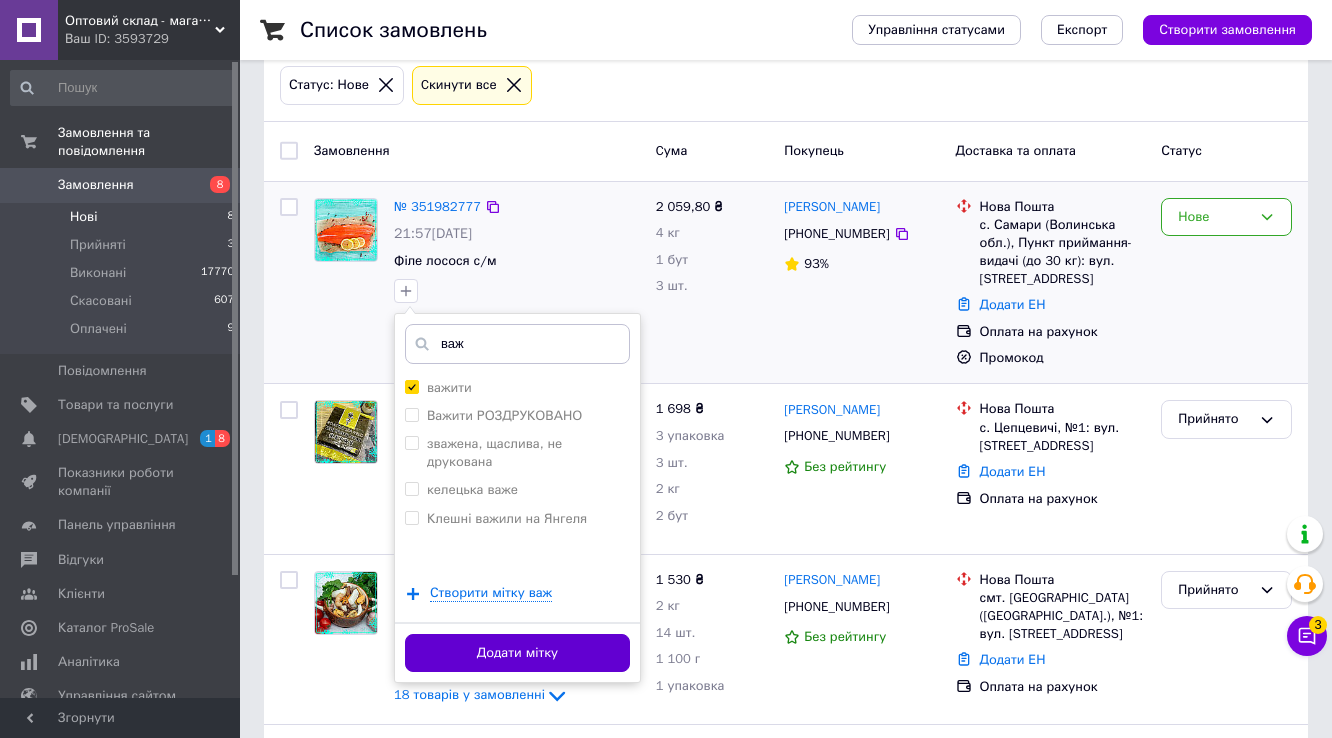 scroll, scrollTop: 268, scrollLeft: 0, axis: vertical 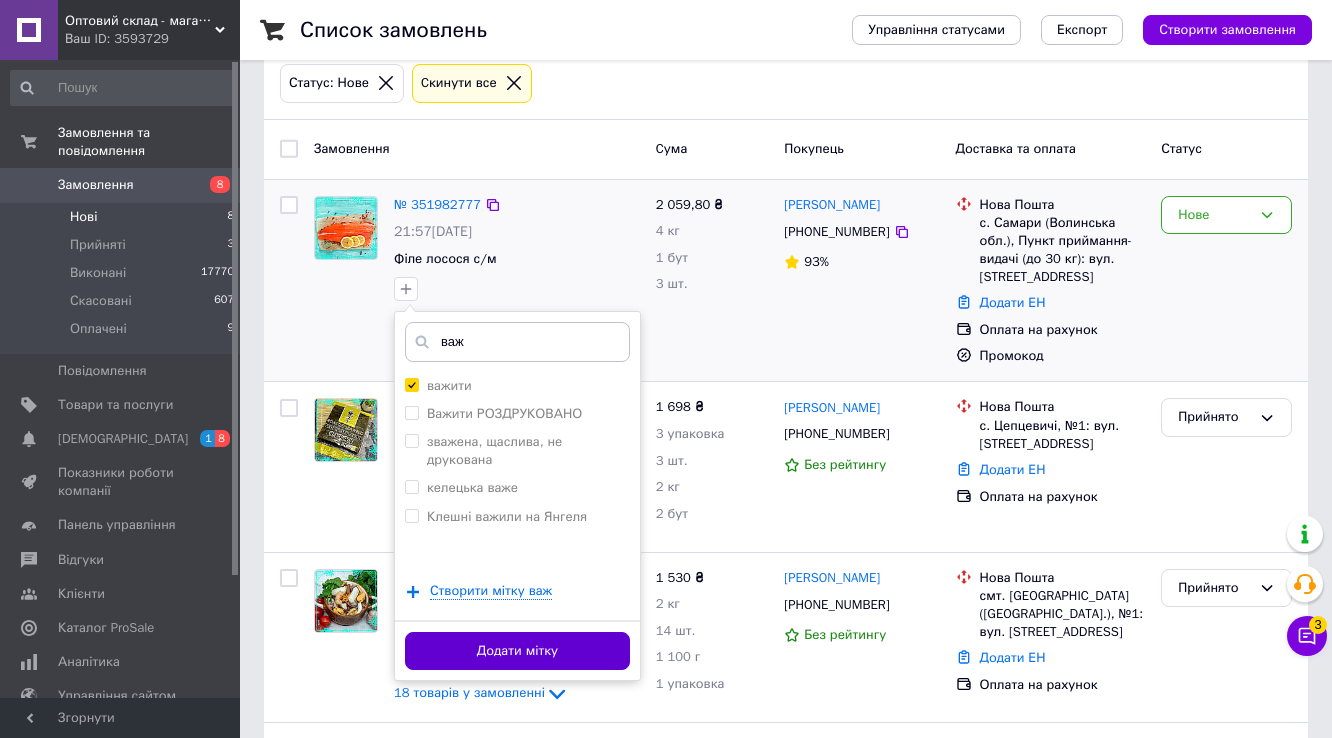 click on "Додати мітку" at bounding box center [517, 651] 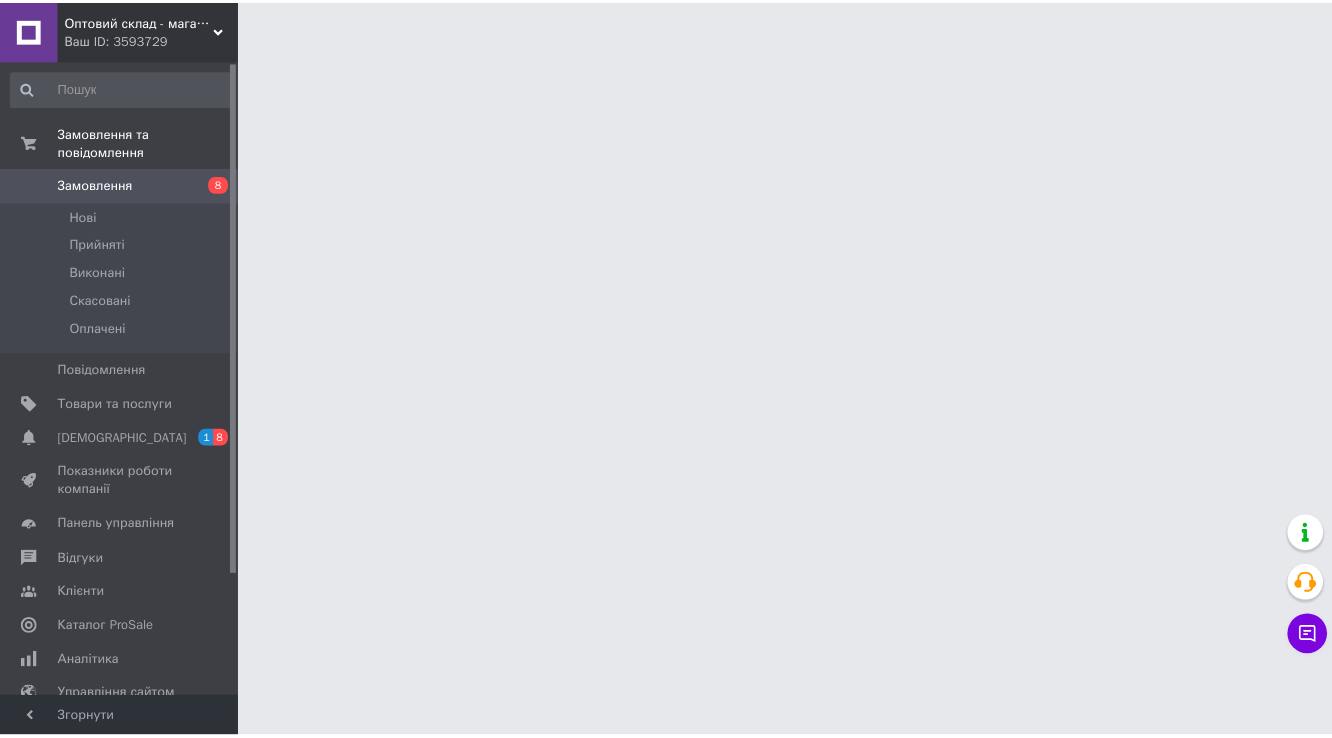 scroll, scrollTop: 0, scrollLeft: 0, axis: both 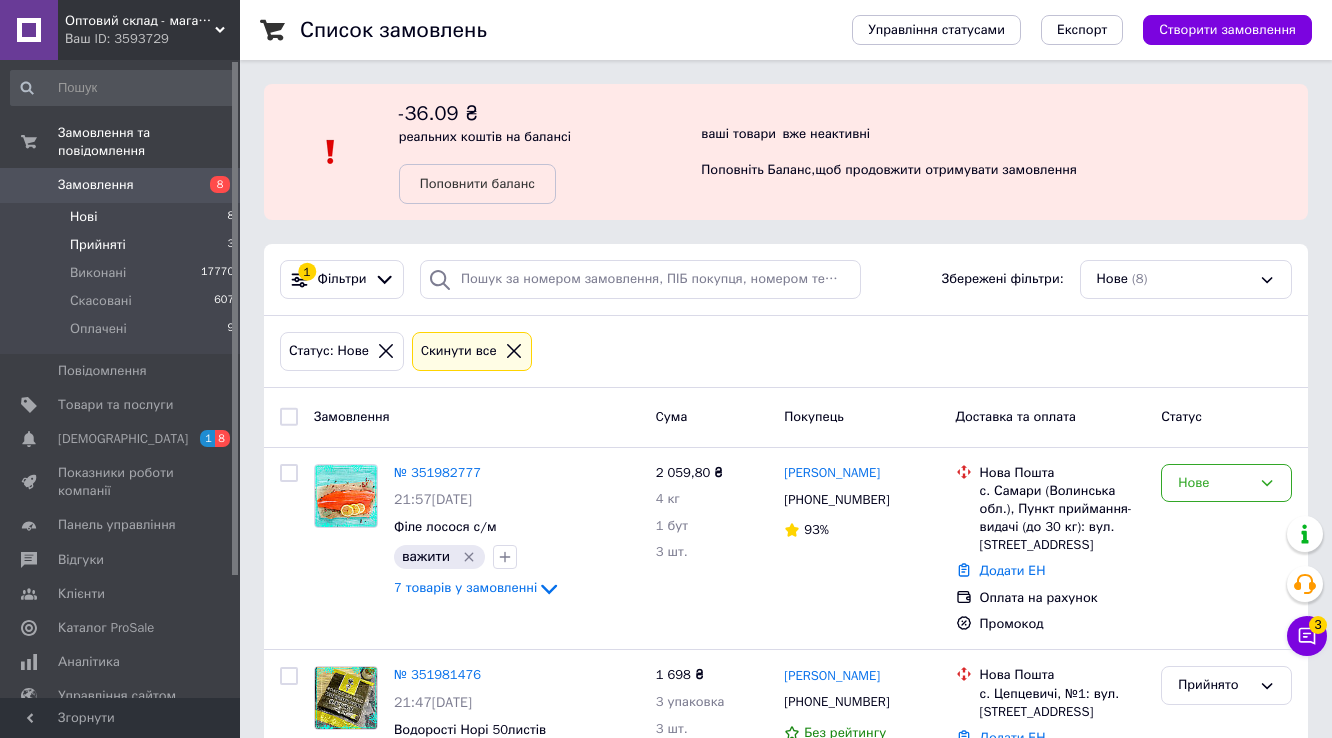 click on "Прийняті" at bounding box center (98, 245) 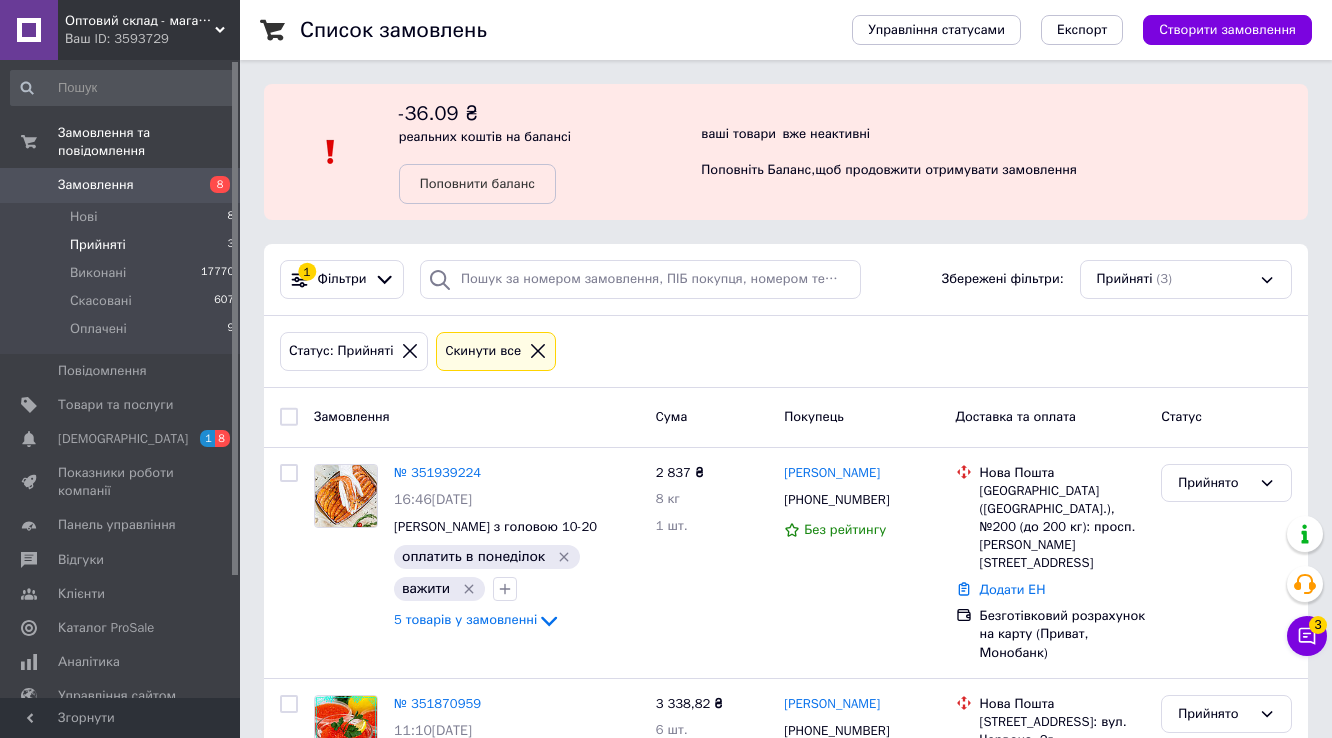 scroll, scrollTop: 312, scrollLeft: 0, axis: vertical 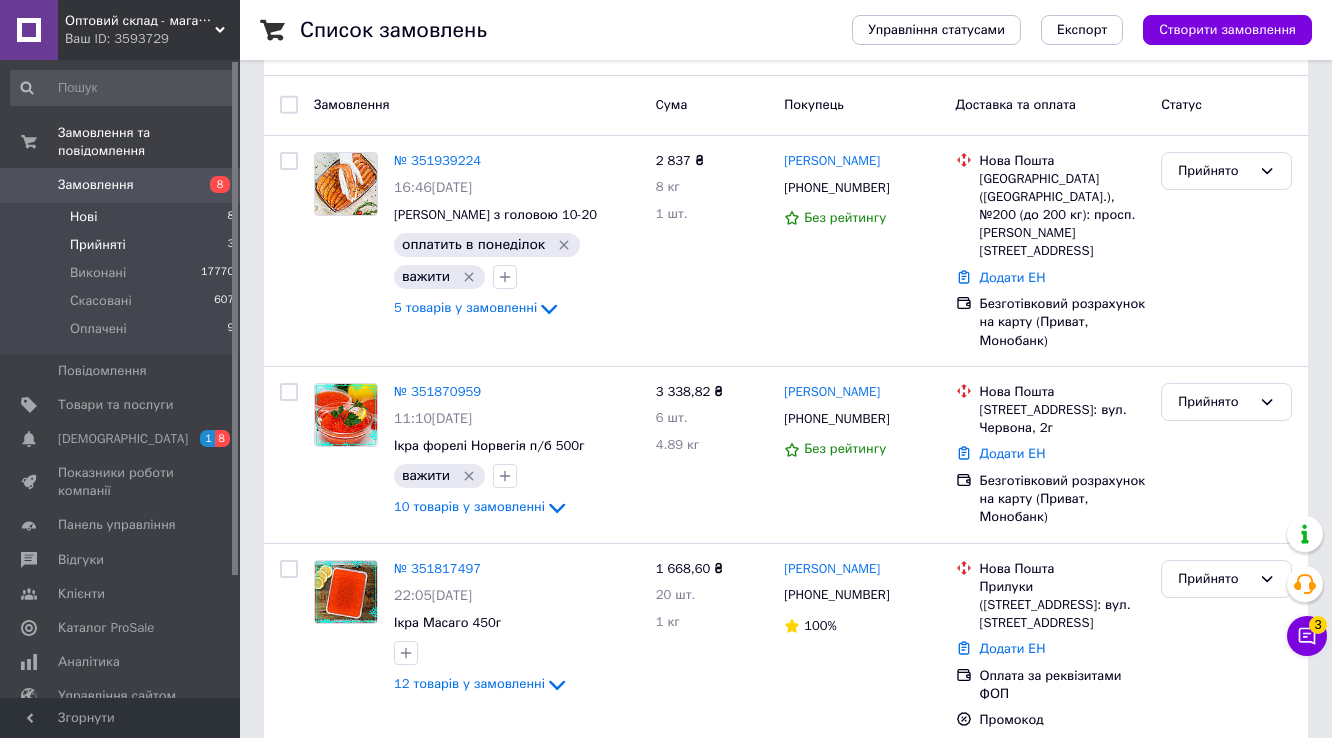 click on "Нові" at bounding box center (83, 217) 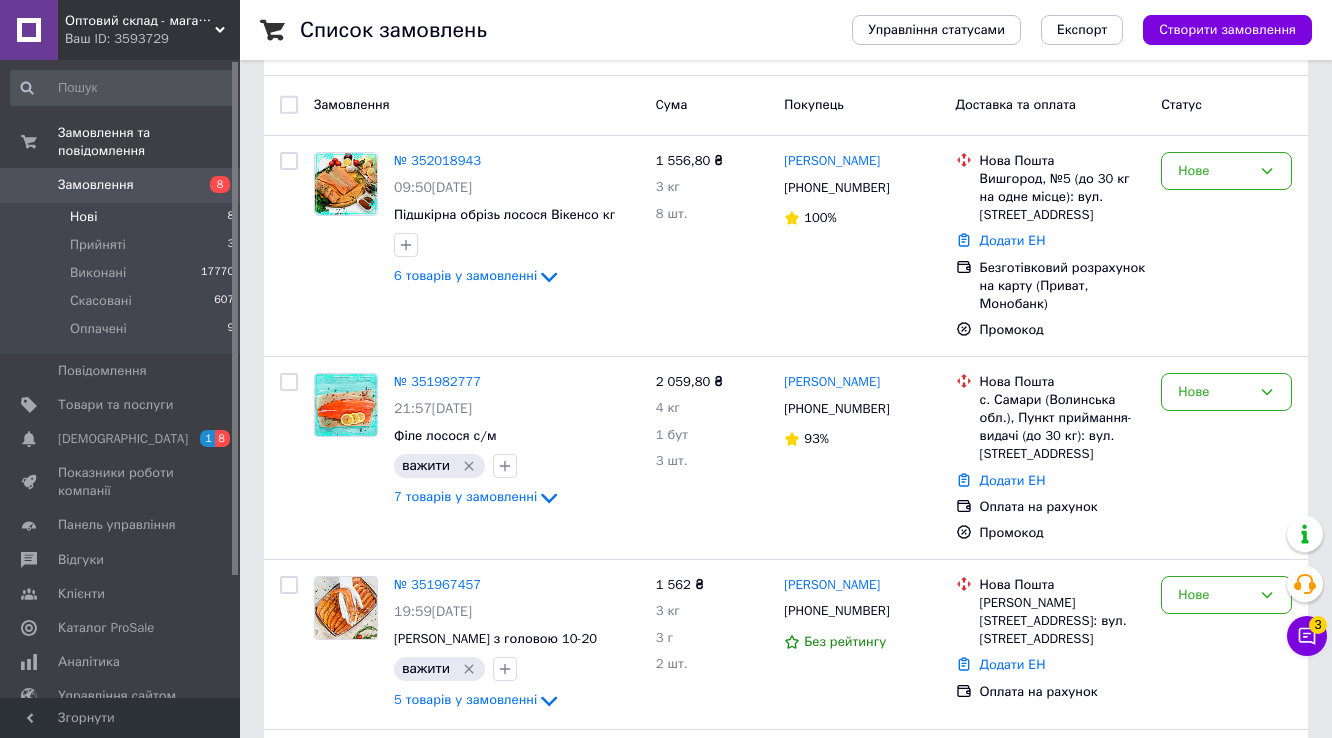 scroll, scrollTop: 0, scrollLeft: 0, axis: both 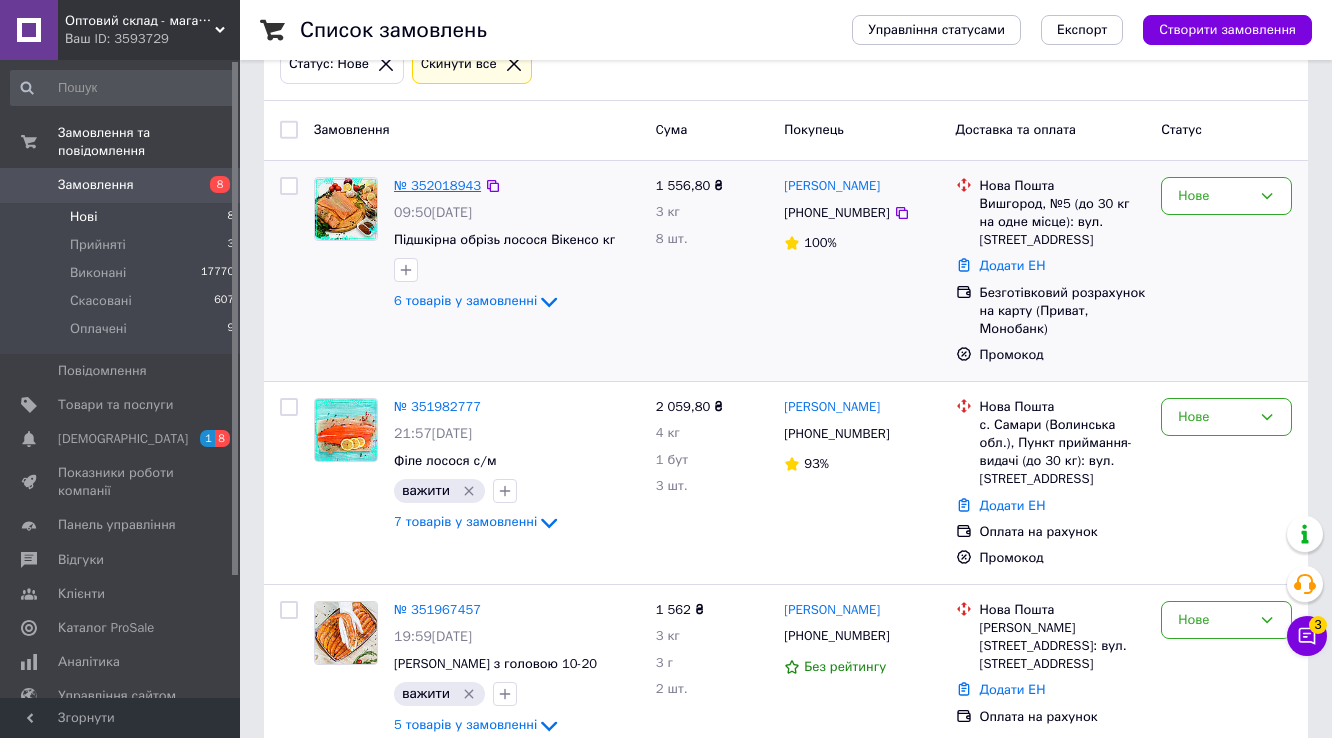 click on "№ 352018943" at bounding box center (437, 185) 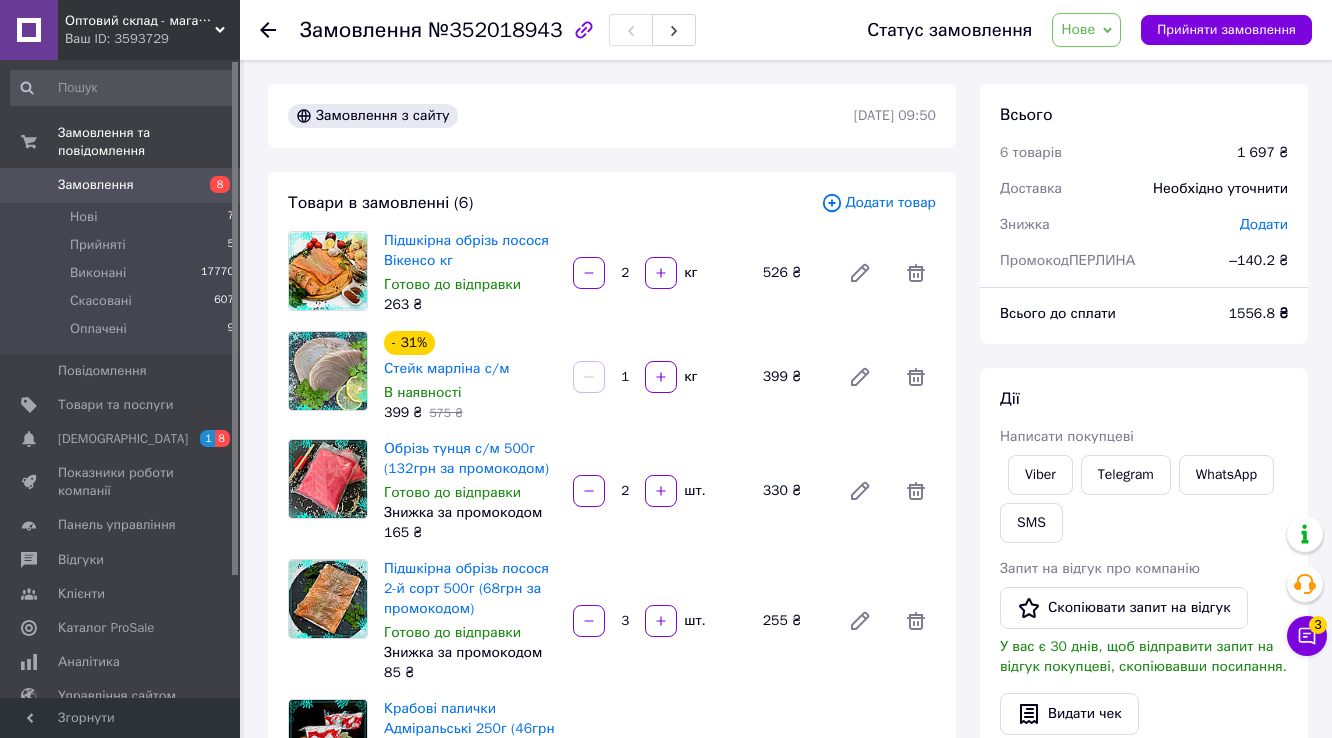 click 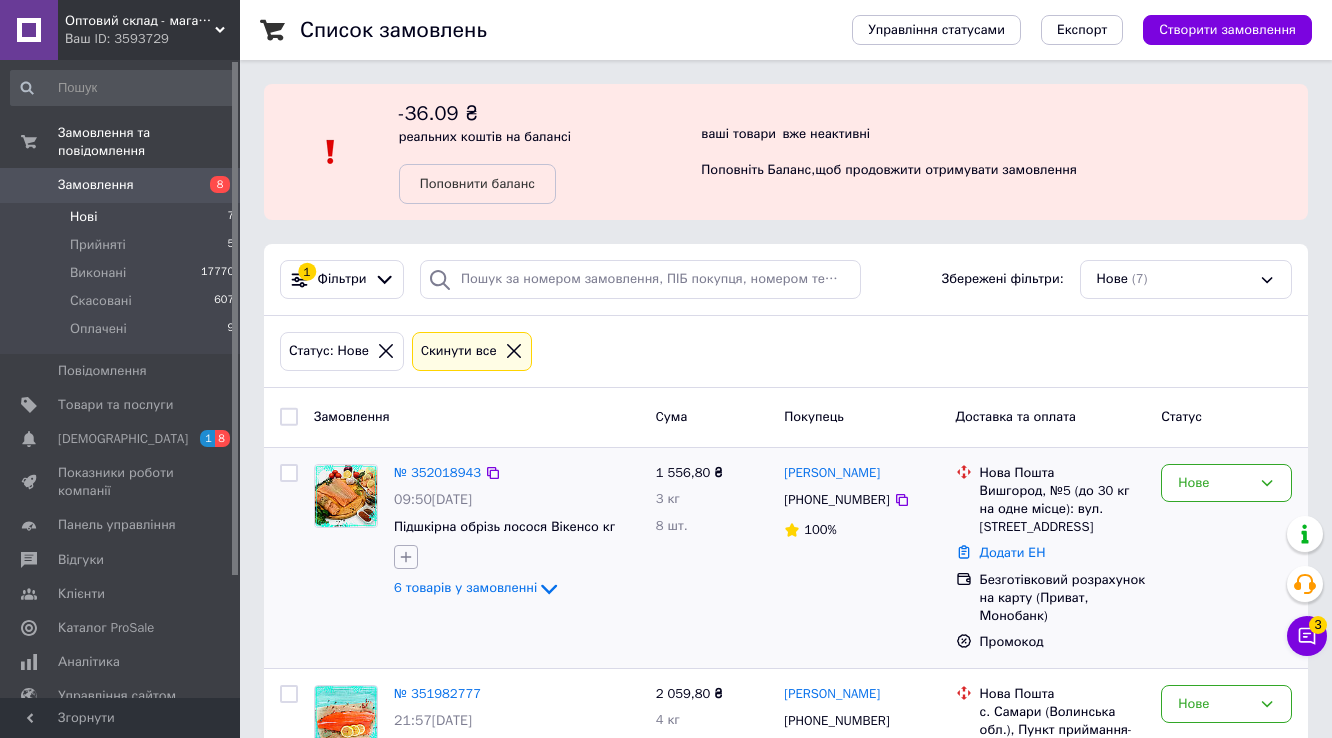 click 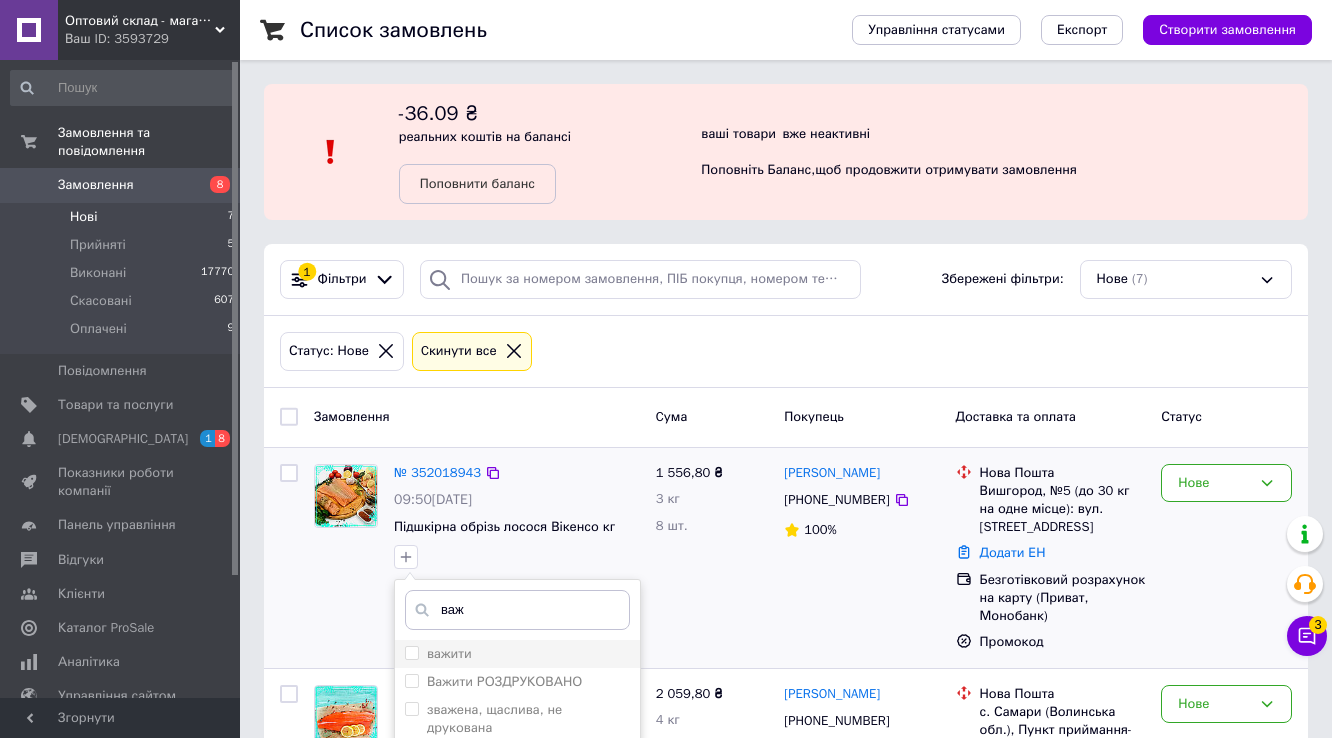 type on "важ" 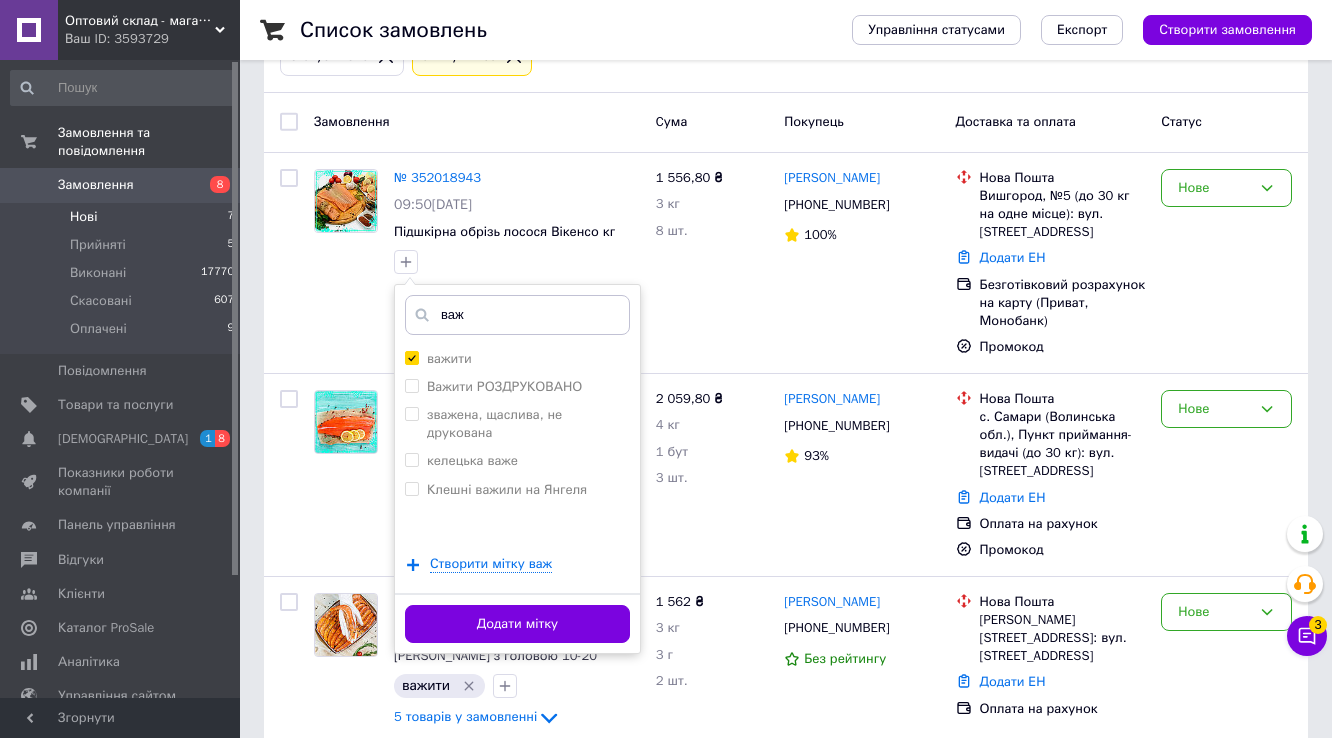 scroll, scrollTop: 410, scrollLeft: 0, axis: vertical 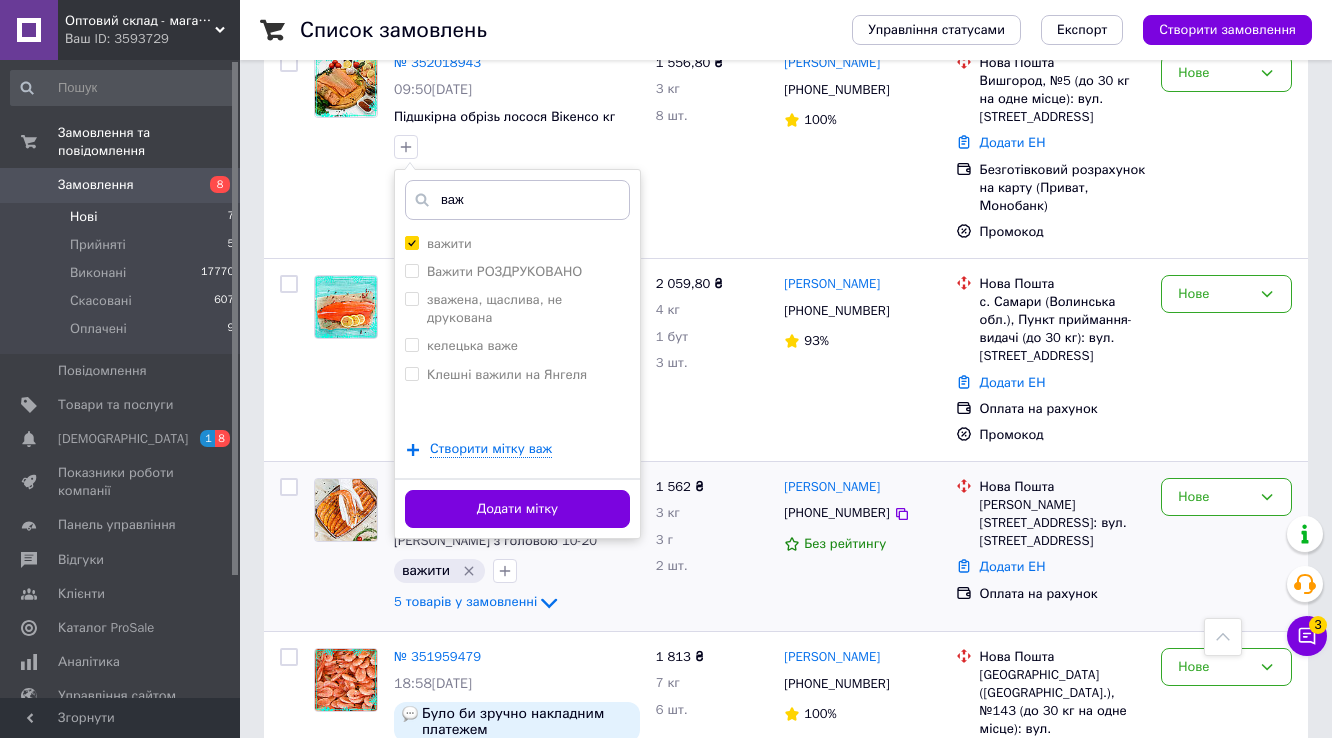 click on "Додати мітку" at bounding box center [517, 509] 